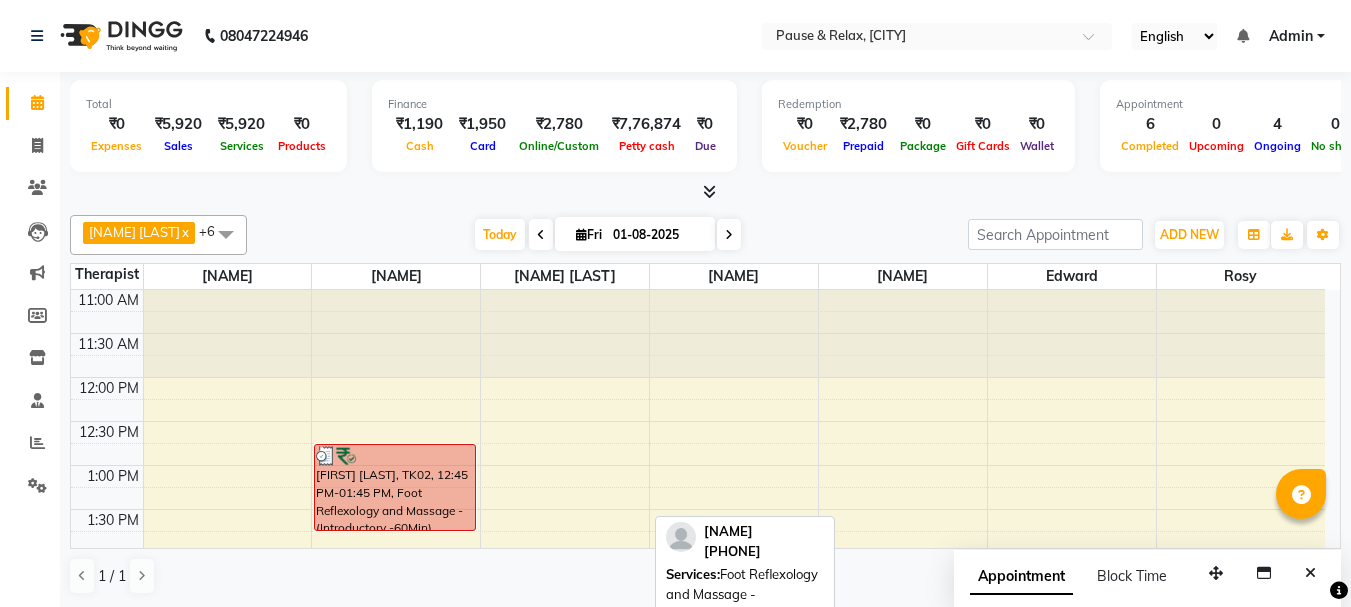 scroll, scrollTop: 0, scrollLeft: 0, axis: both 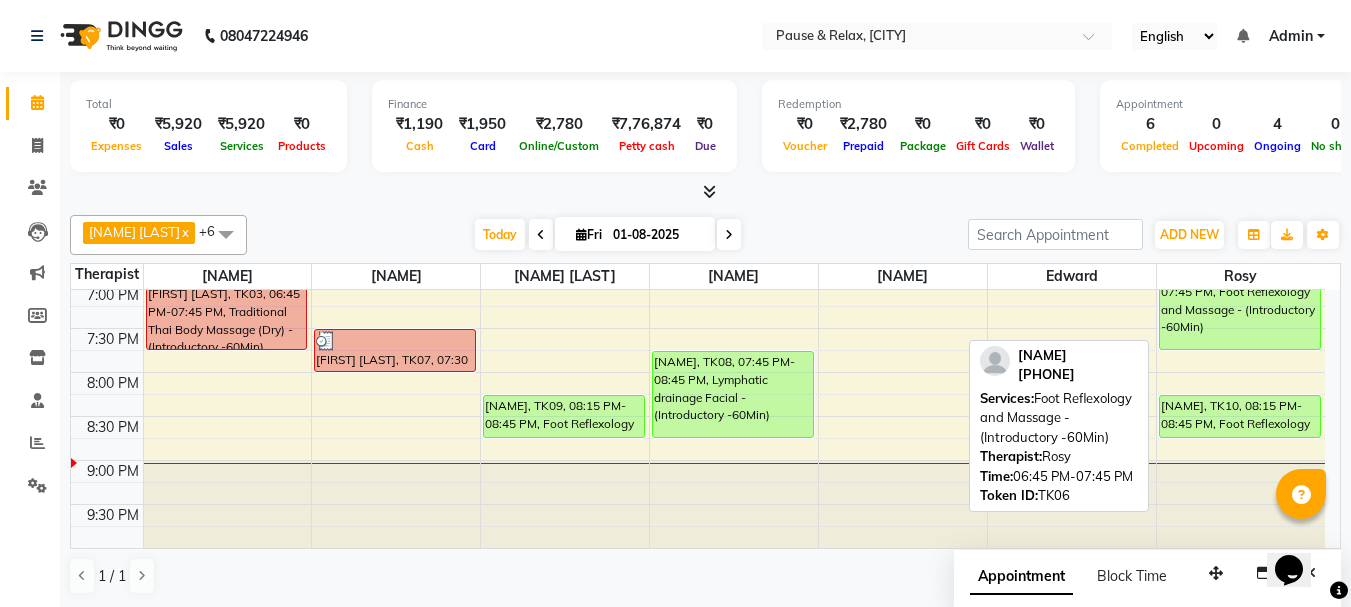 click on "[NAME], TK06, 06:45 PM-07:45 PM, Foot Reflexology and Massage - (Introductory -60Min)" at bounding box center [1240, 306] 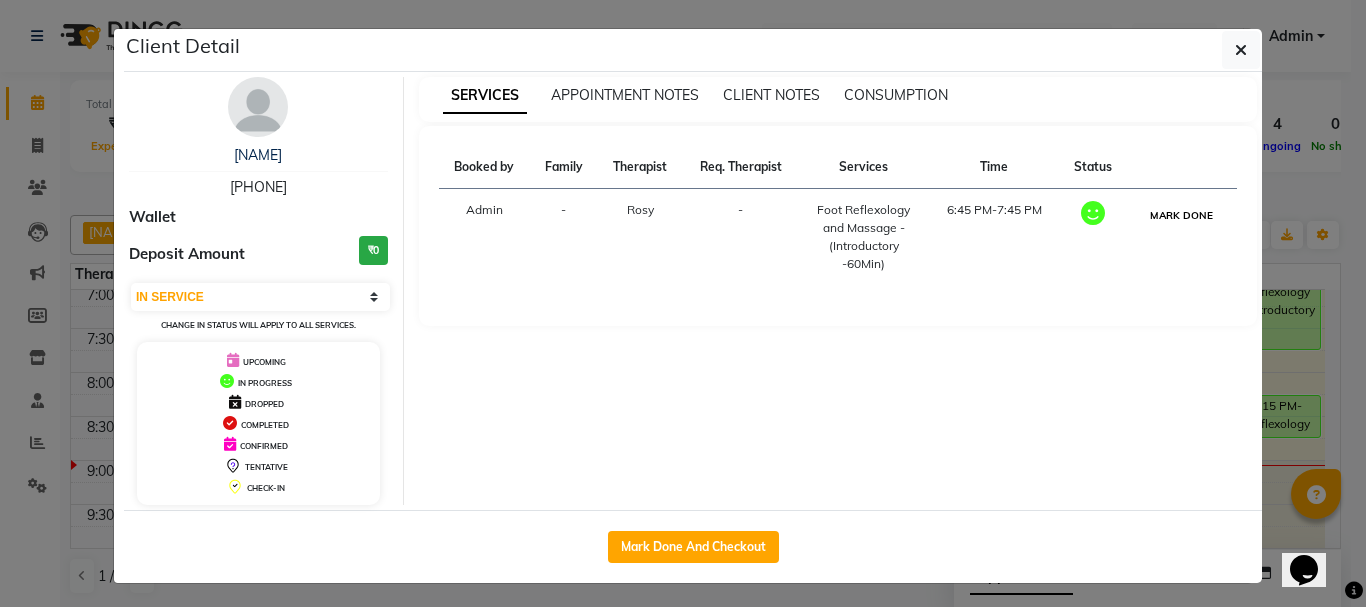 click on "MARK DONE" at bounding box center (1181, 215) 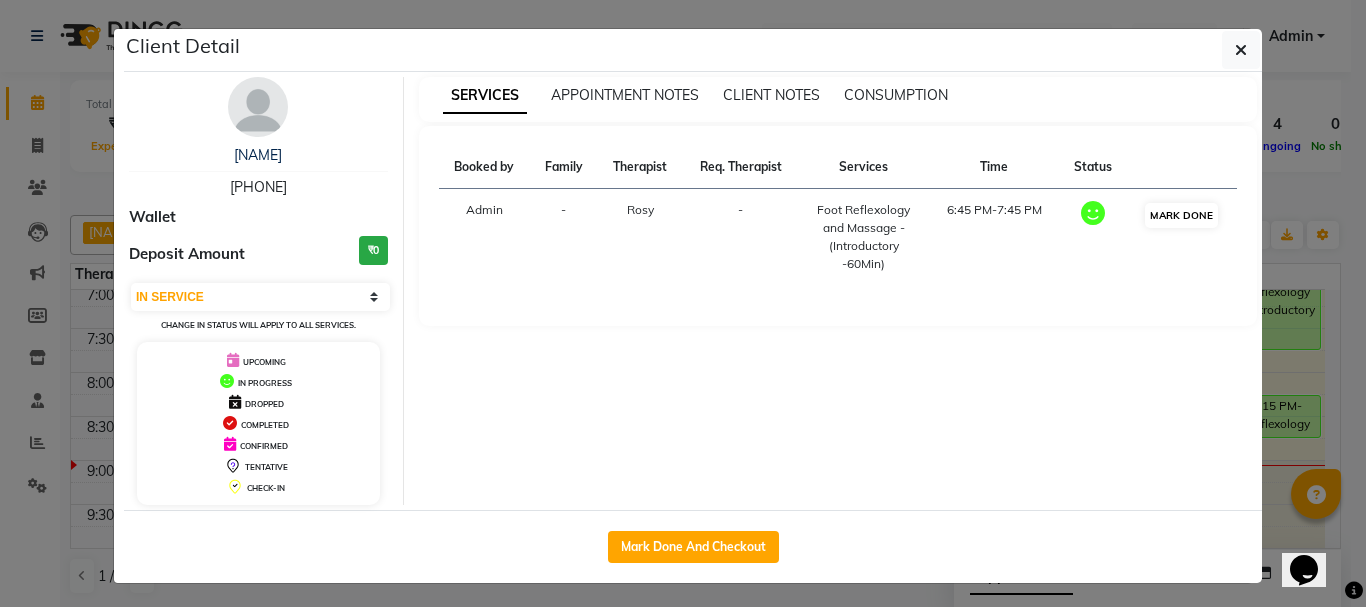 select on "3" 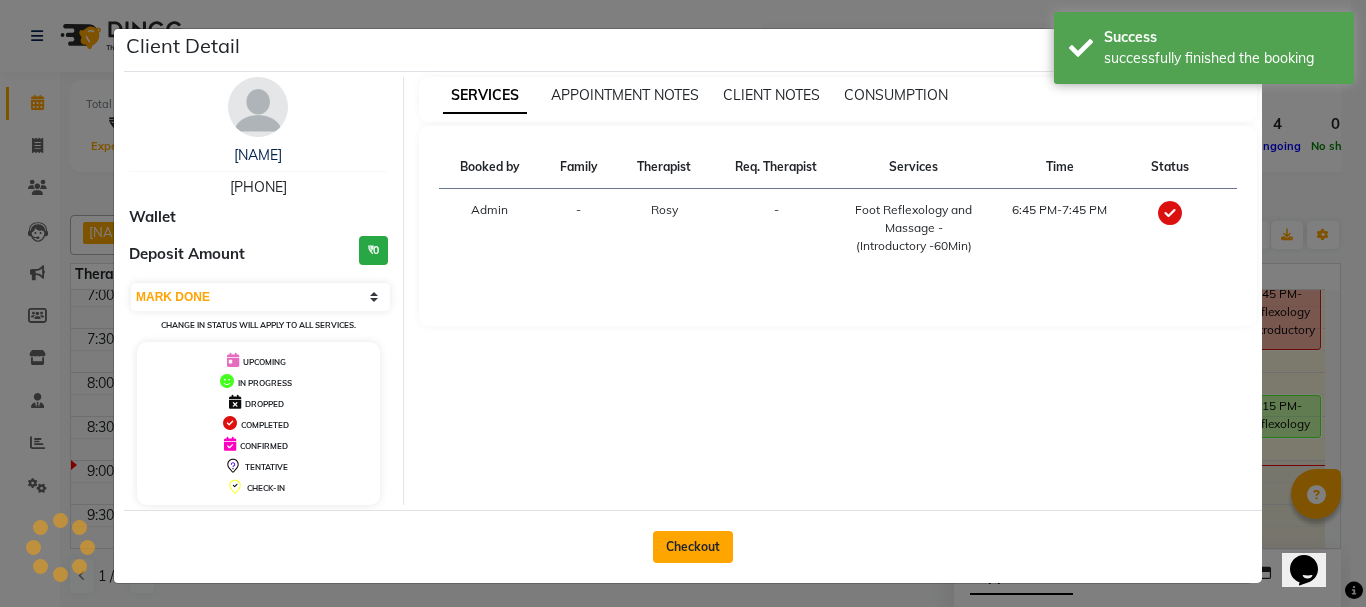 drag, startPoint x: 671, startPoint y: 534, endPoint x: 713, endPoint y: 534, distance: 42 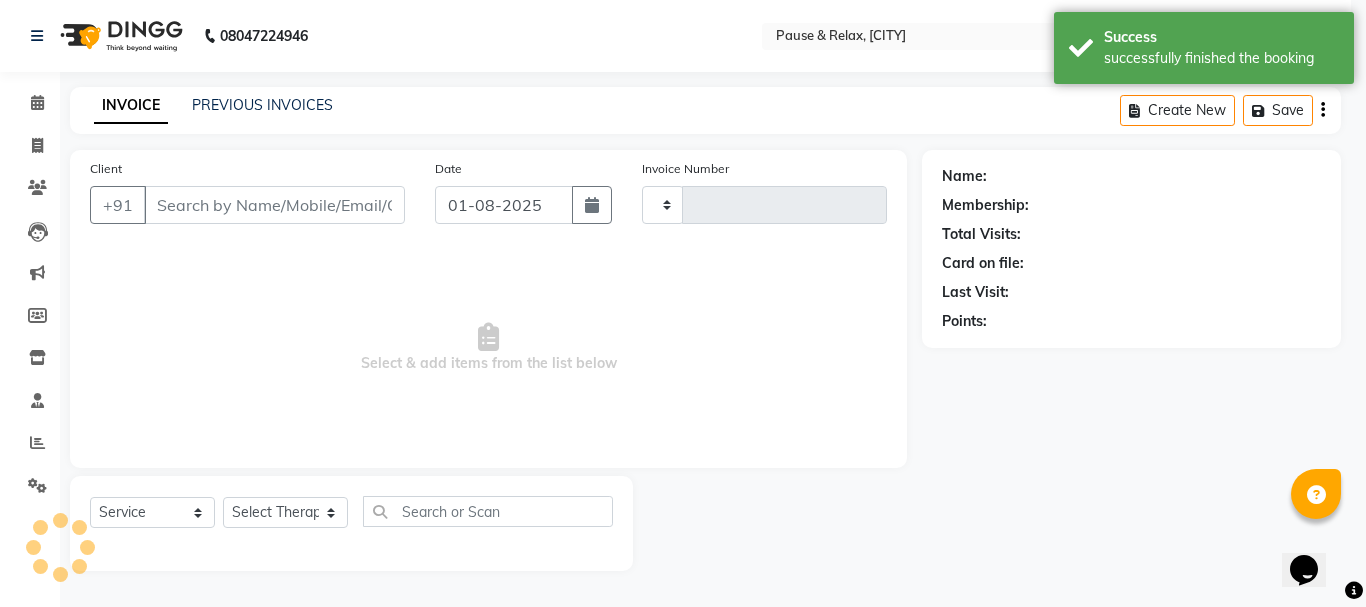 type on "1261" 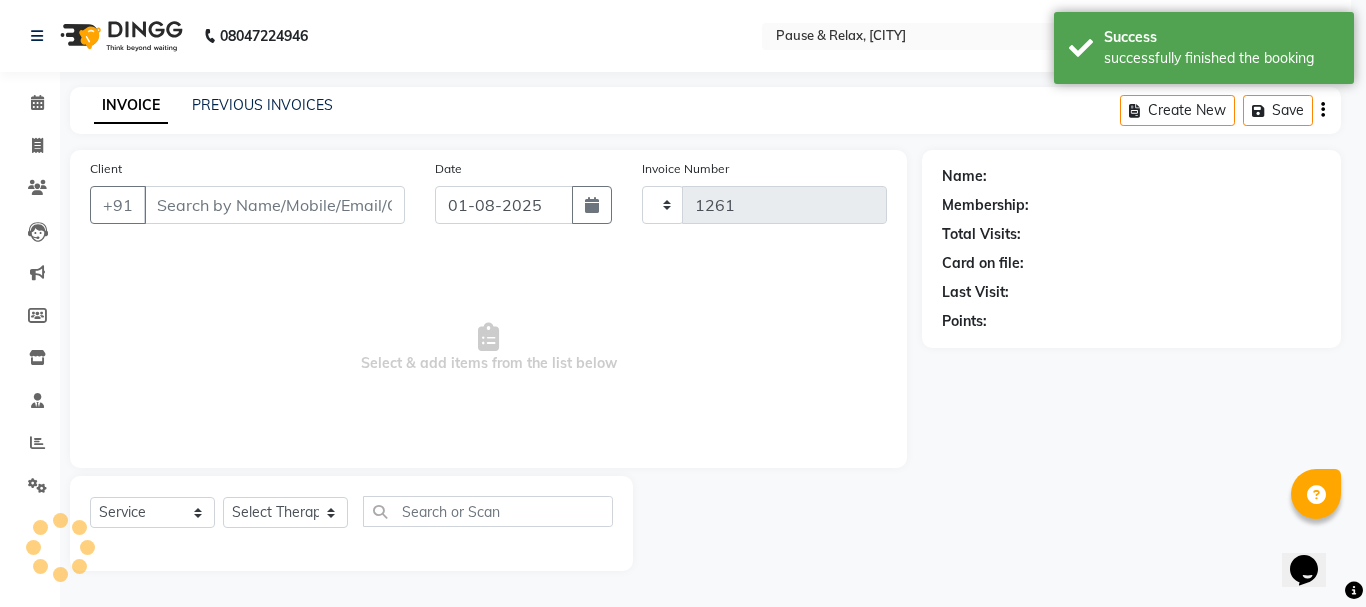select on "6832" 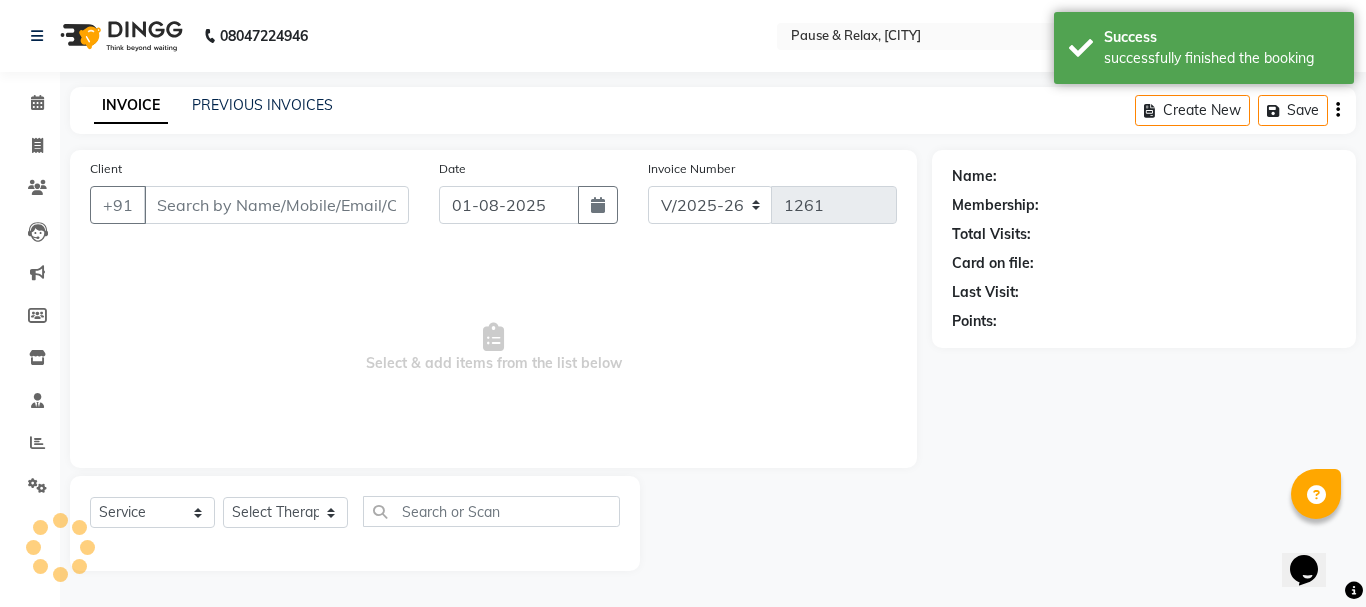 type on "[PHONE]" 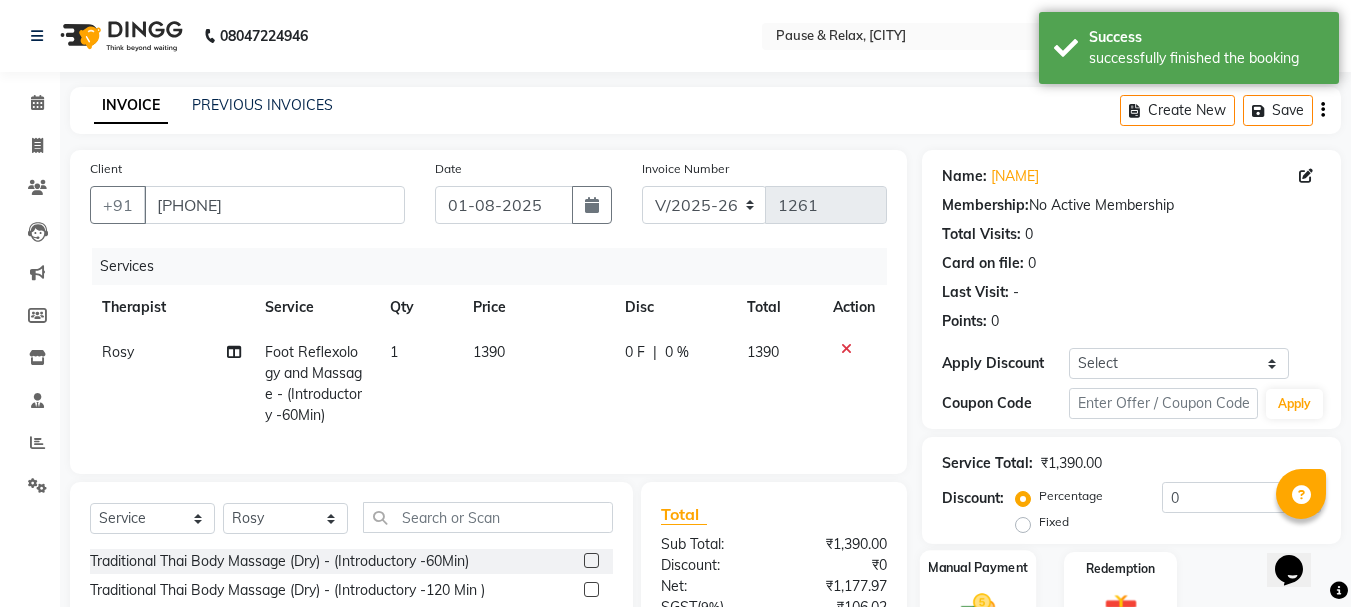 scroll, scrollTop: 215, scrollLeft: 0, axis: vertical 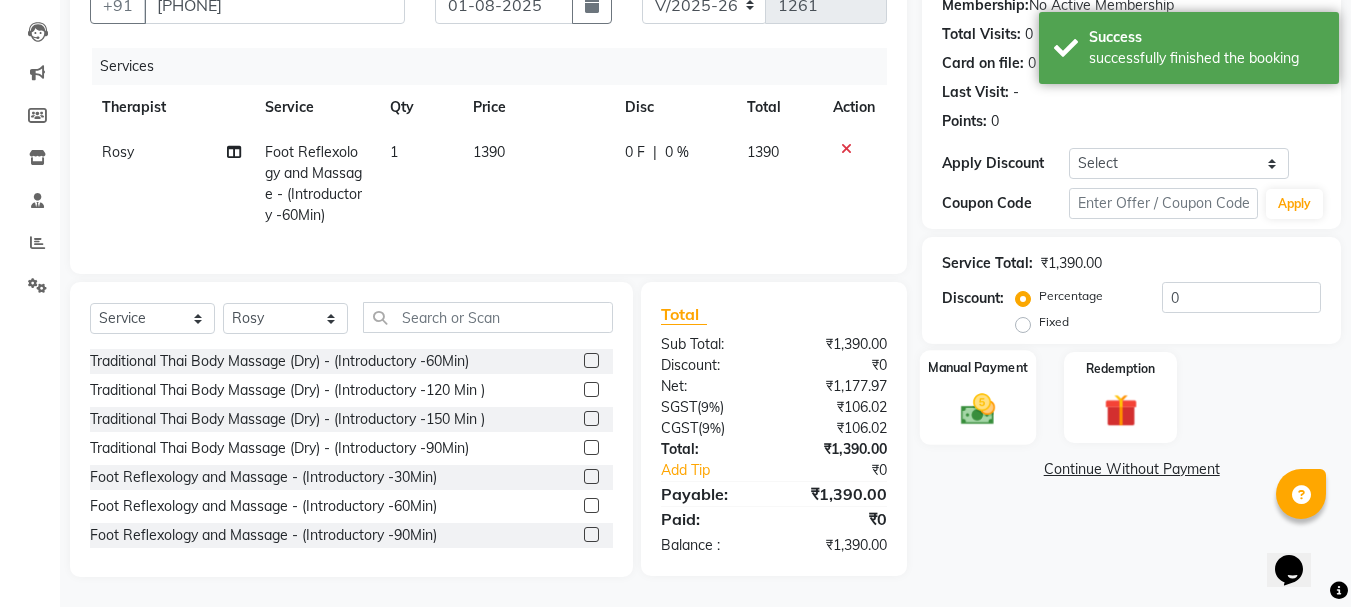 click on "Manual Payment" 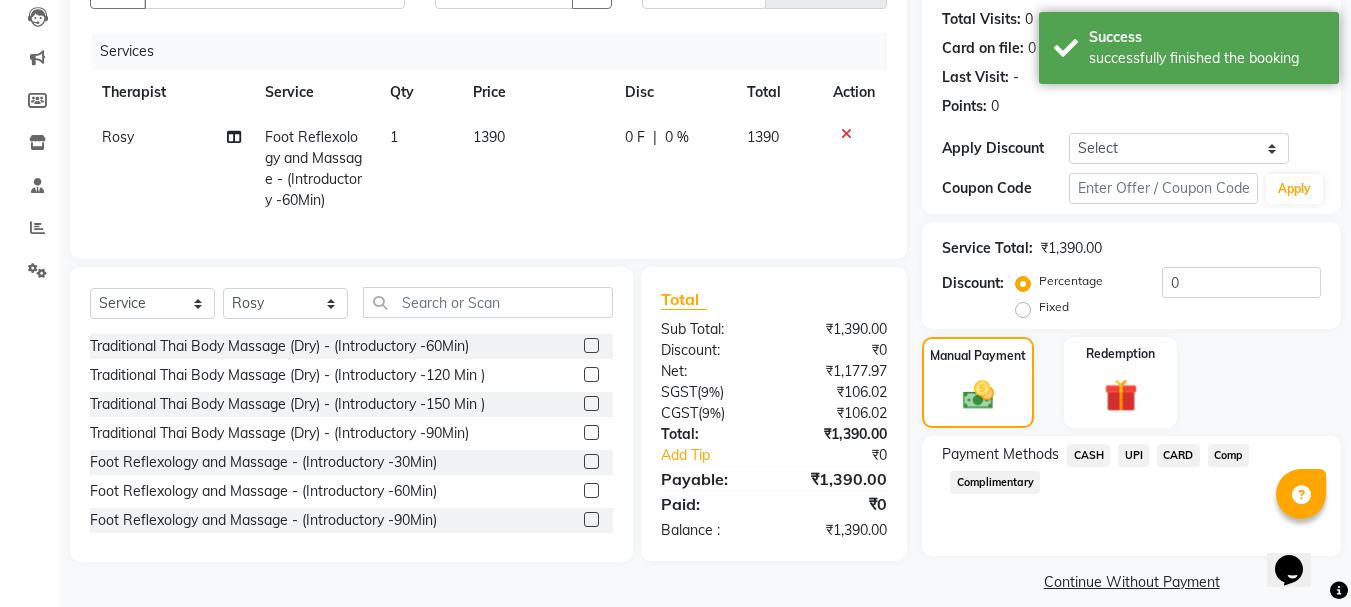 click on "CASH" 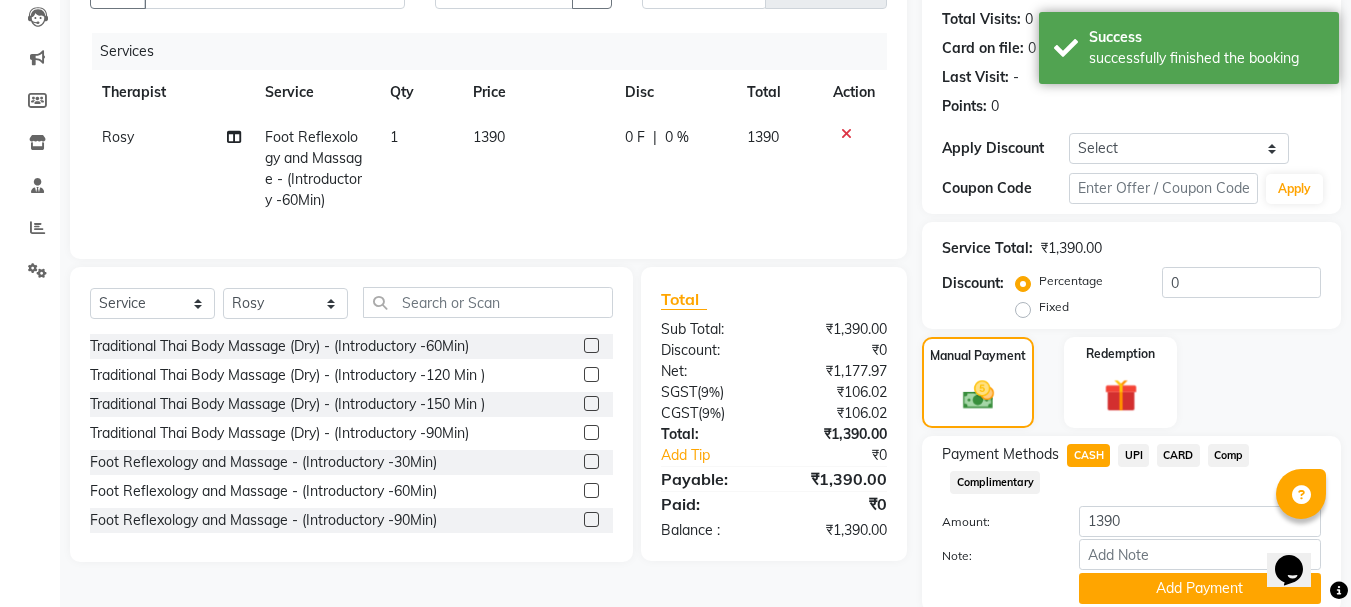 scroll, scrollTop: 291, scrollLeft: 0, axis: vertical 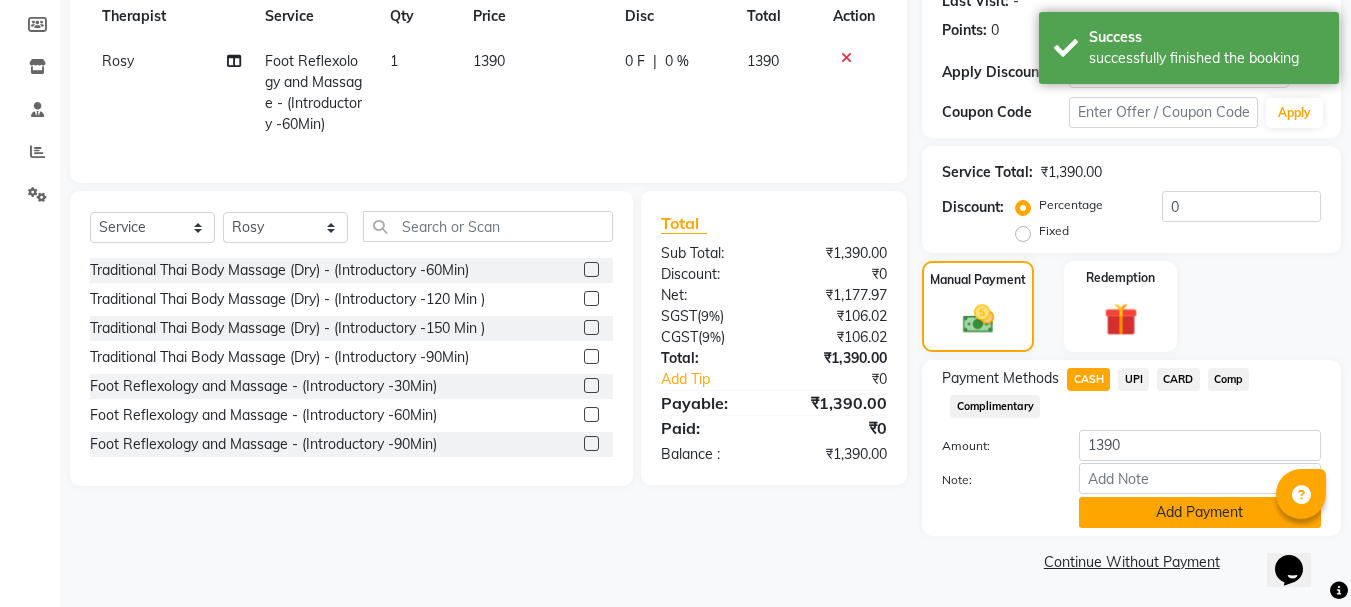click on "Add Payment" 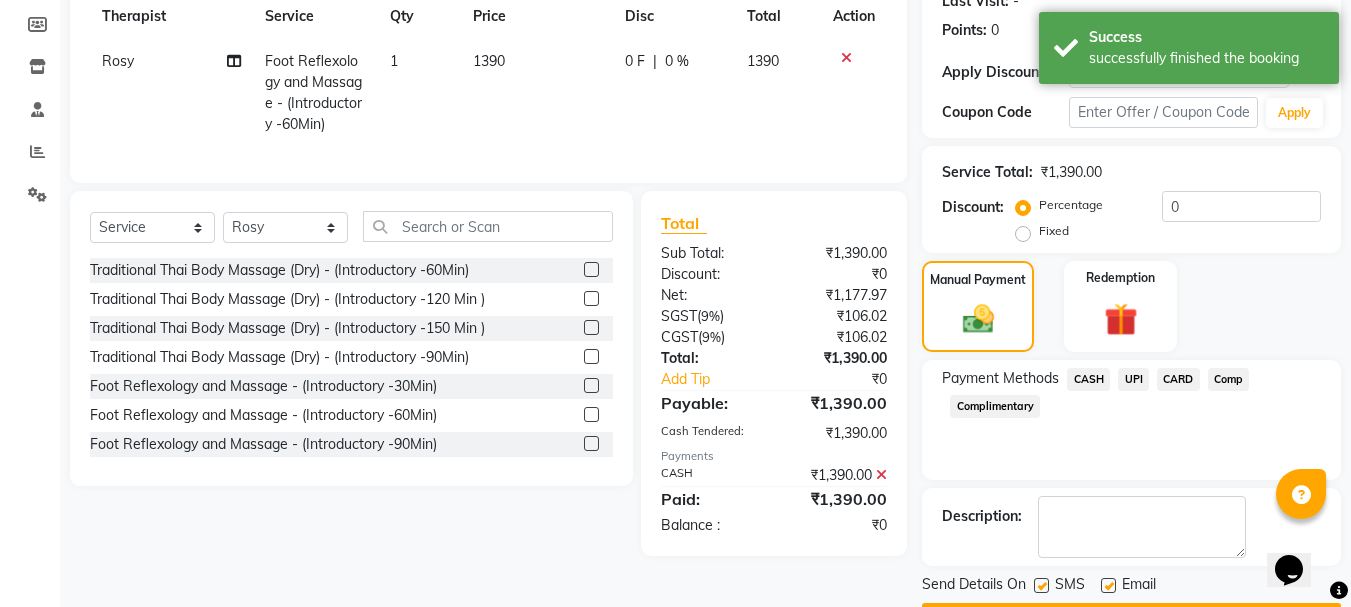 scroll, scrollTop: 348, scrollLeft: 0, axis: vertical 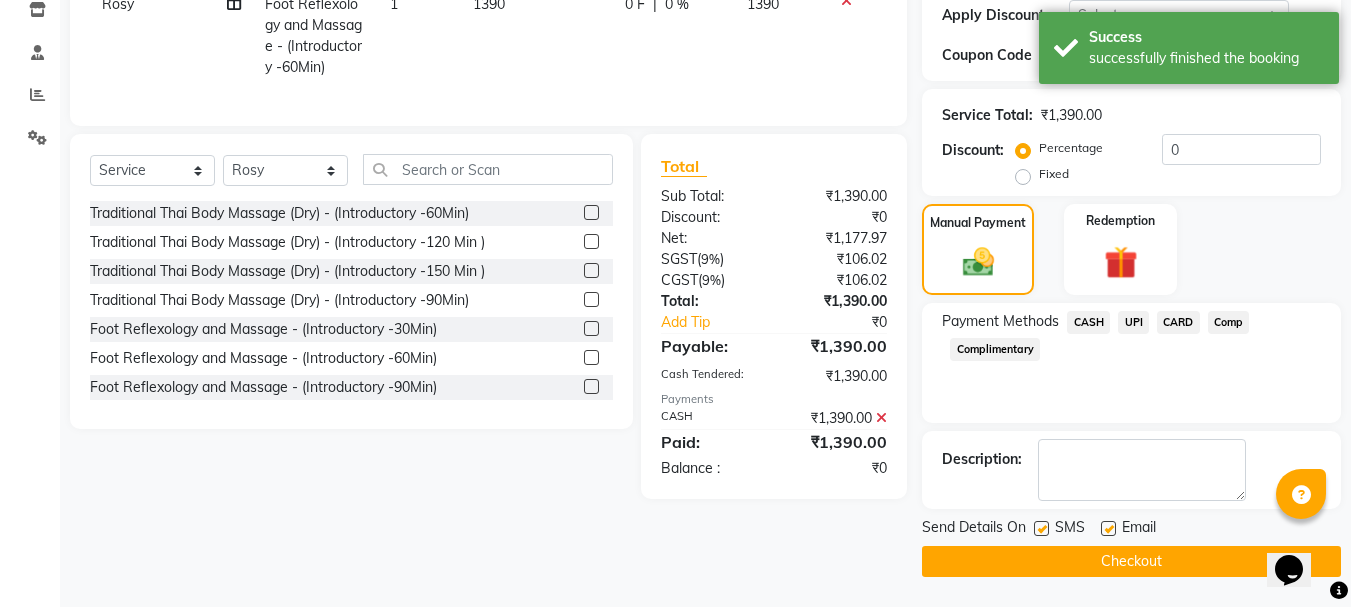 click 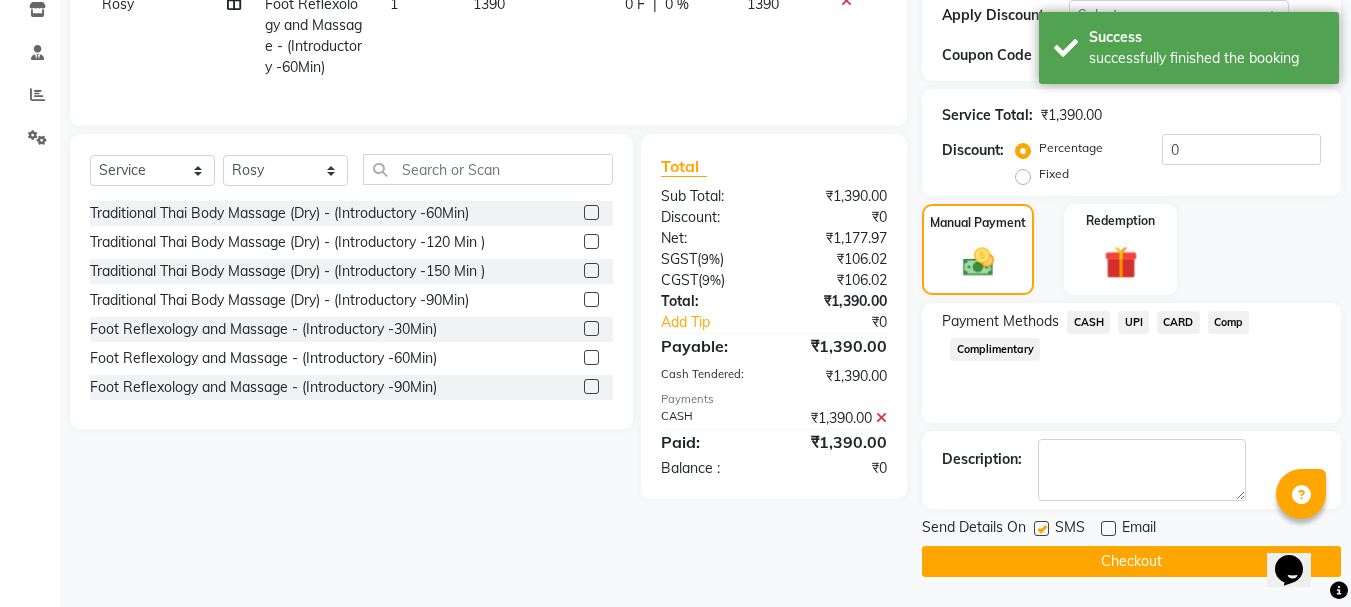 click on "Checkout" 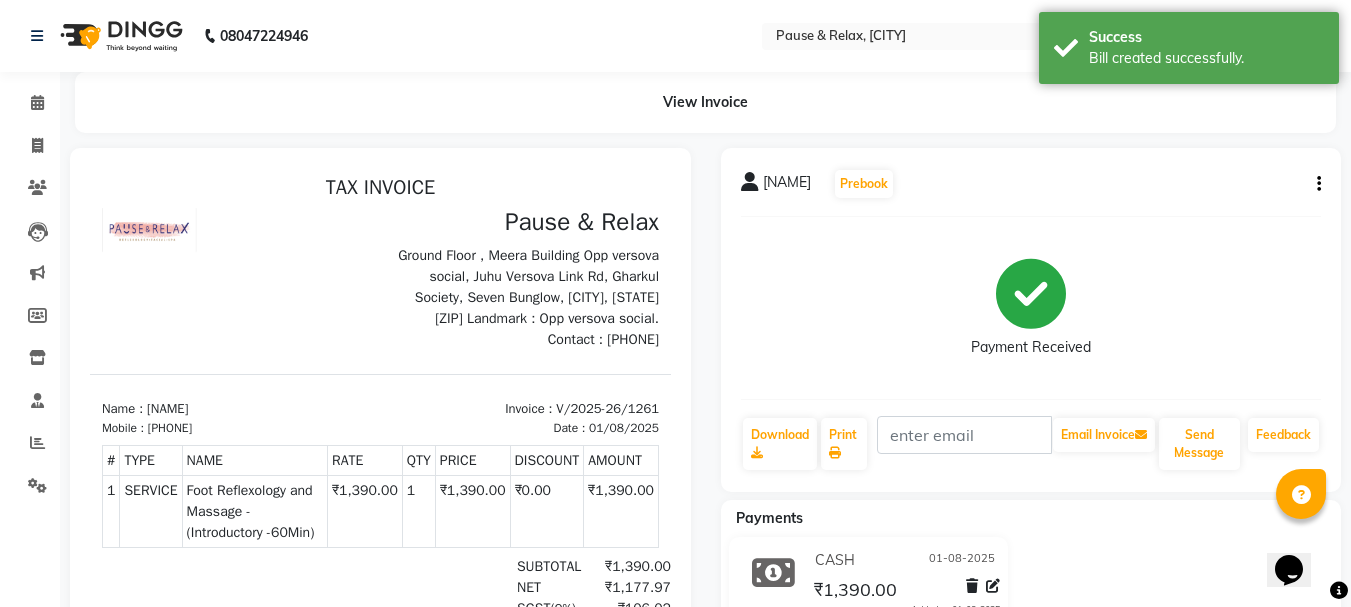 scroll, scrollTop: 0, scrollLeft: 0, axis: both 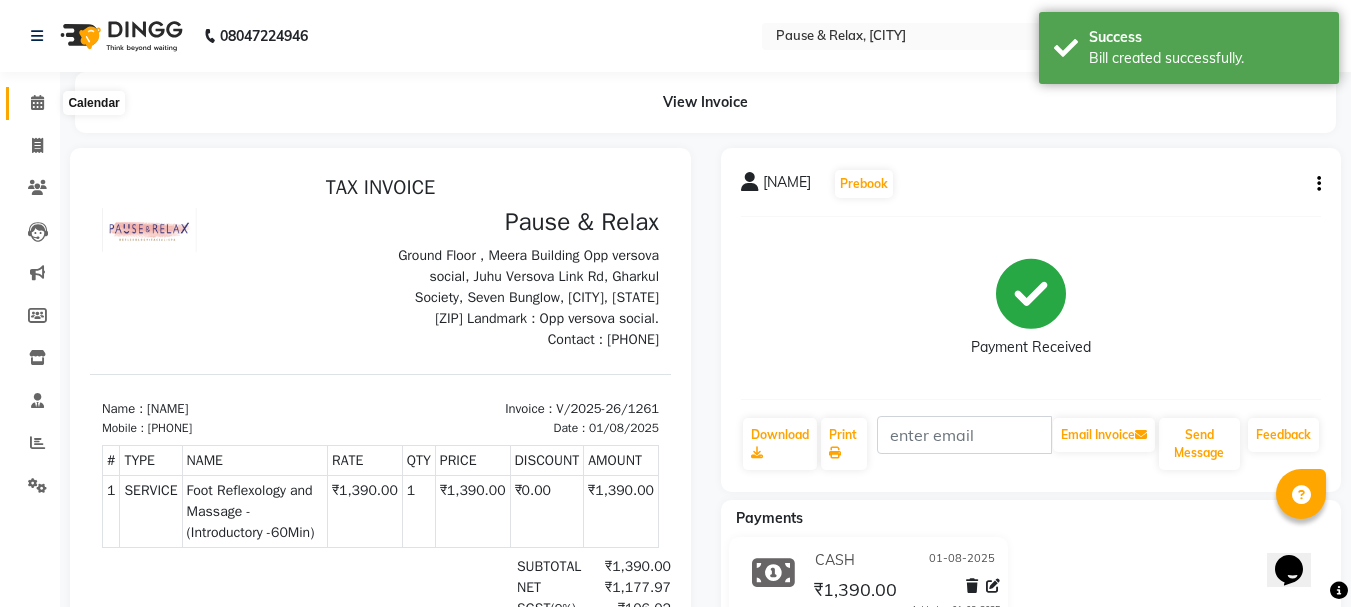 click 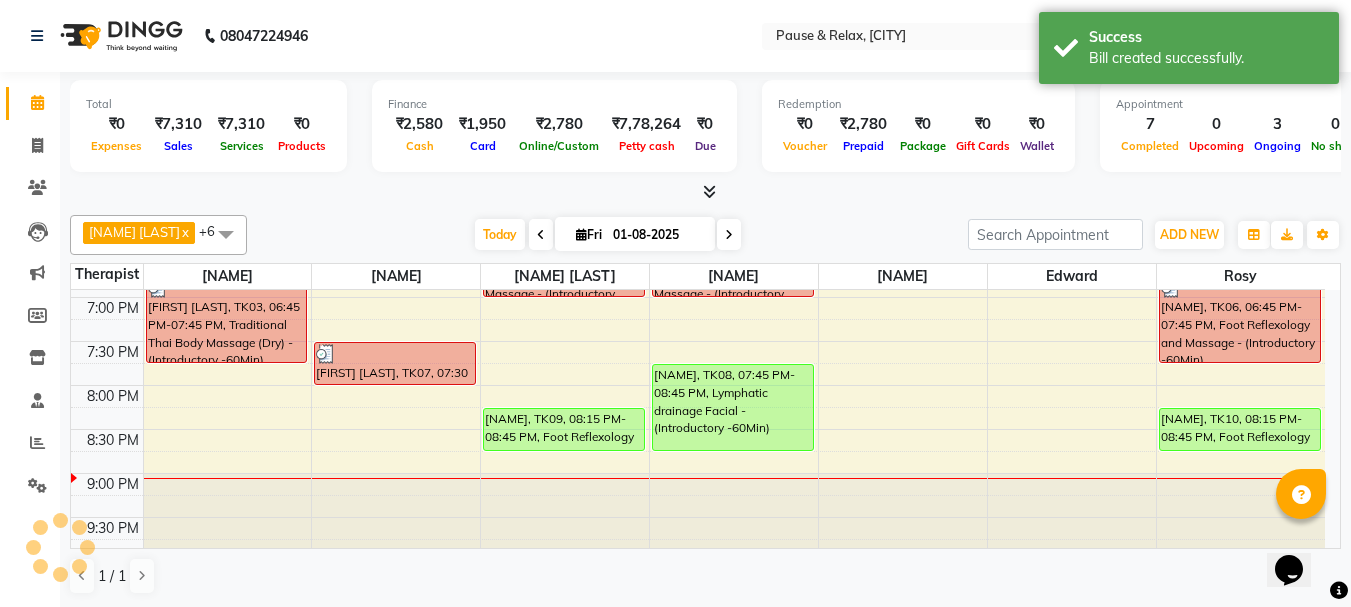 scroll, scrollTop: 709, scrollLeft: 0, axis: vertical 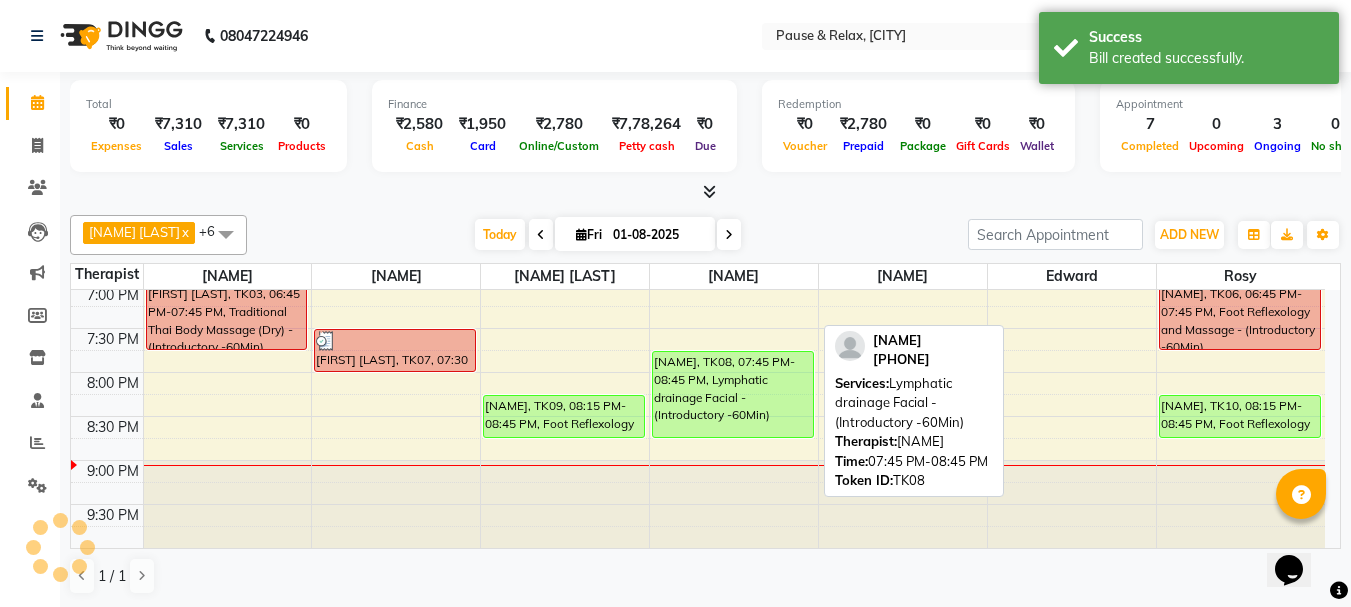 click on "[NAME], TK08, 07:45 PM-08:45 PM, Lymphatic drainage Facial - (Introductory -60Min)" at bounding box center (733, 394) 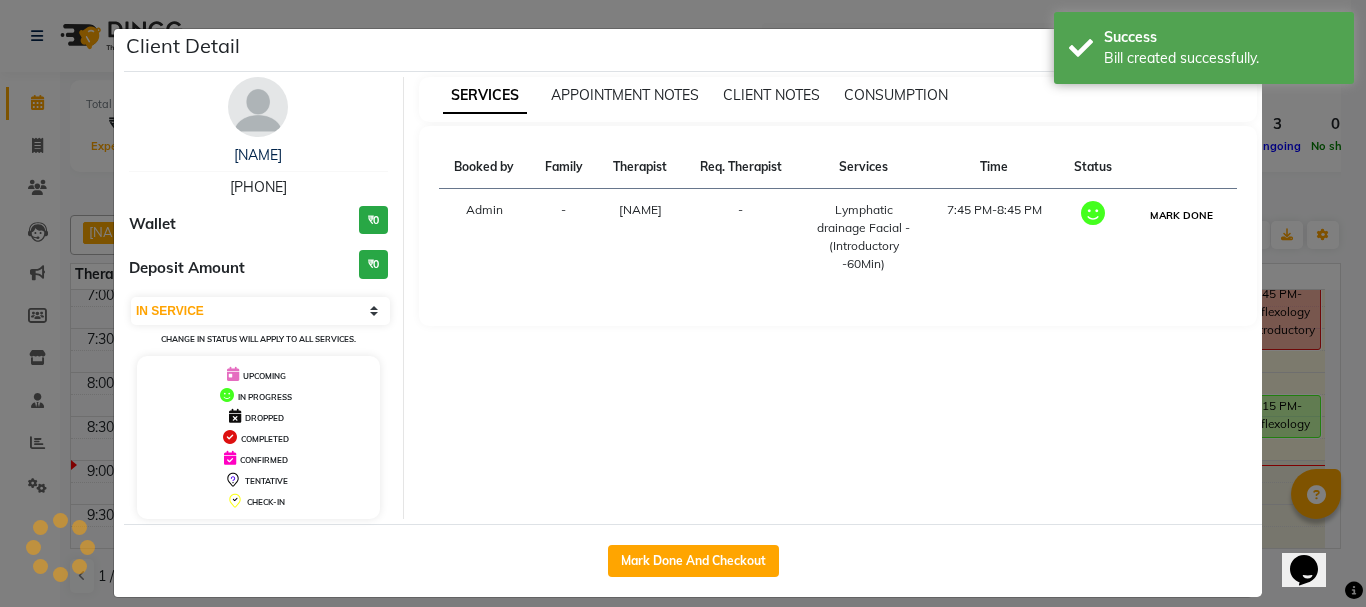 click on "MARK DONE" at bounding box center [1181, 215] 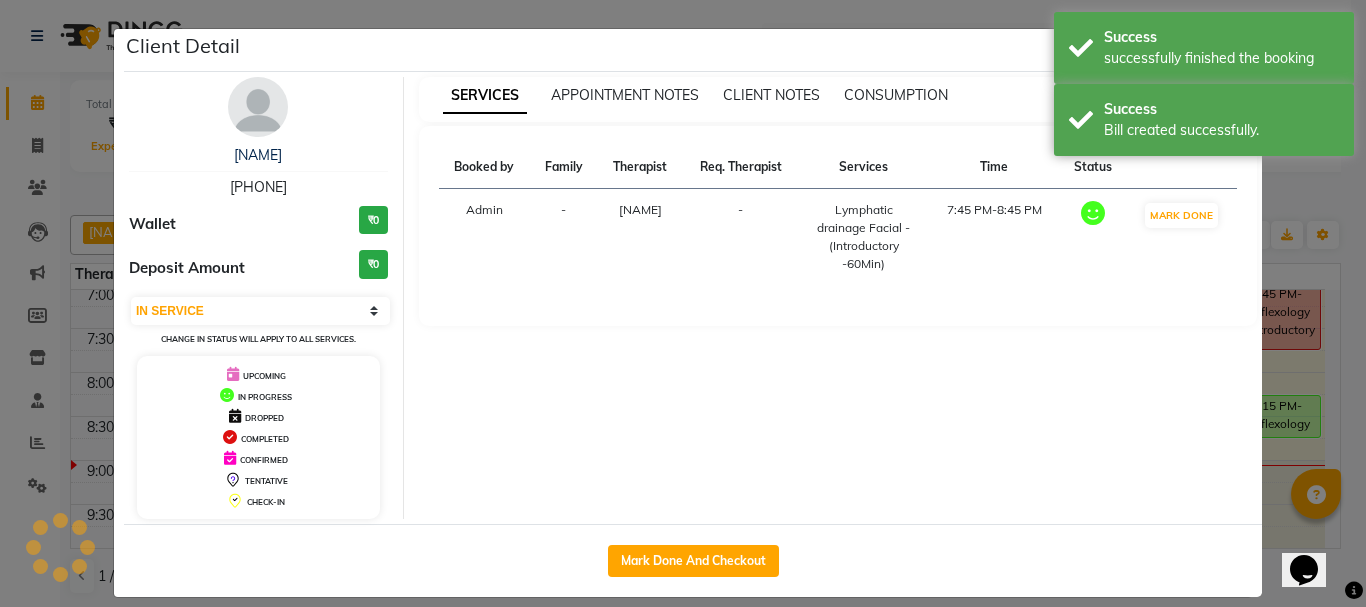 select on "3" 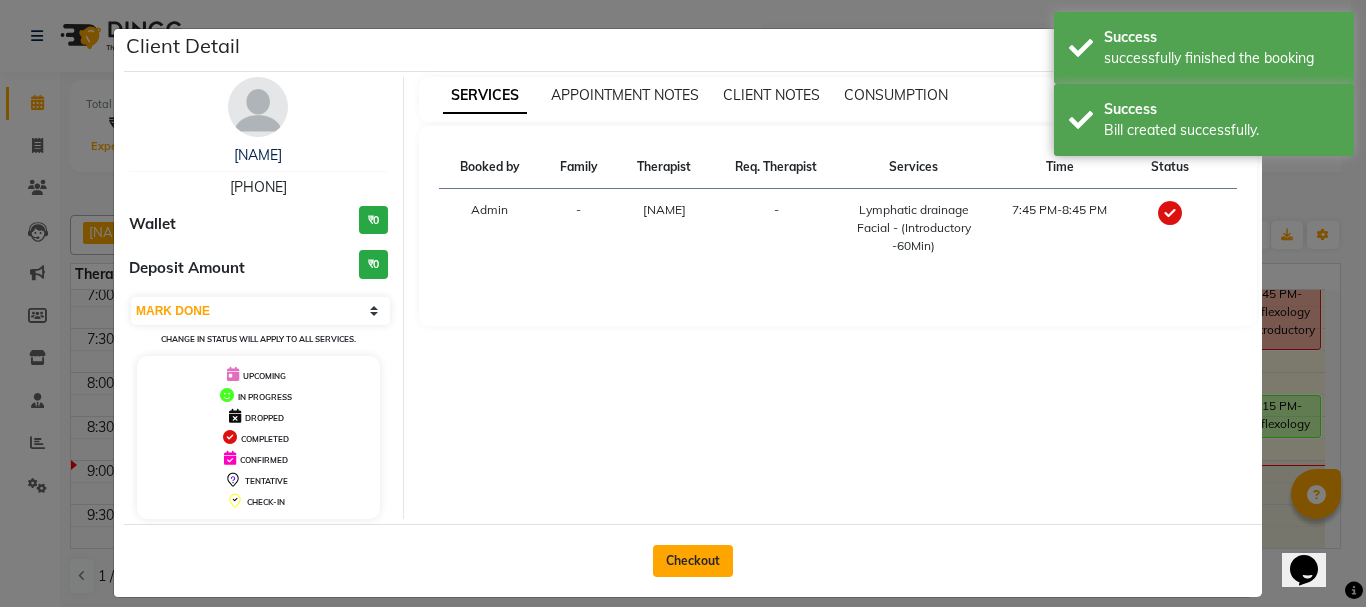 click on "Checkout" 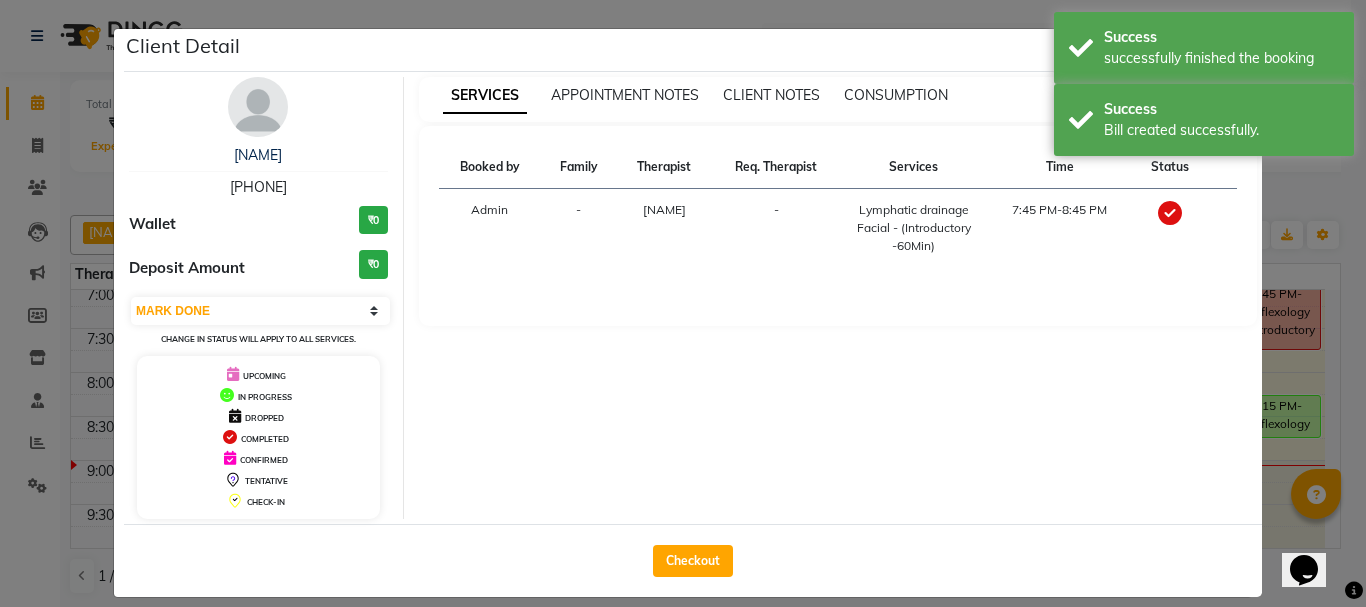 select on "6832" 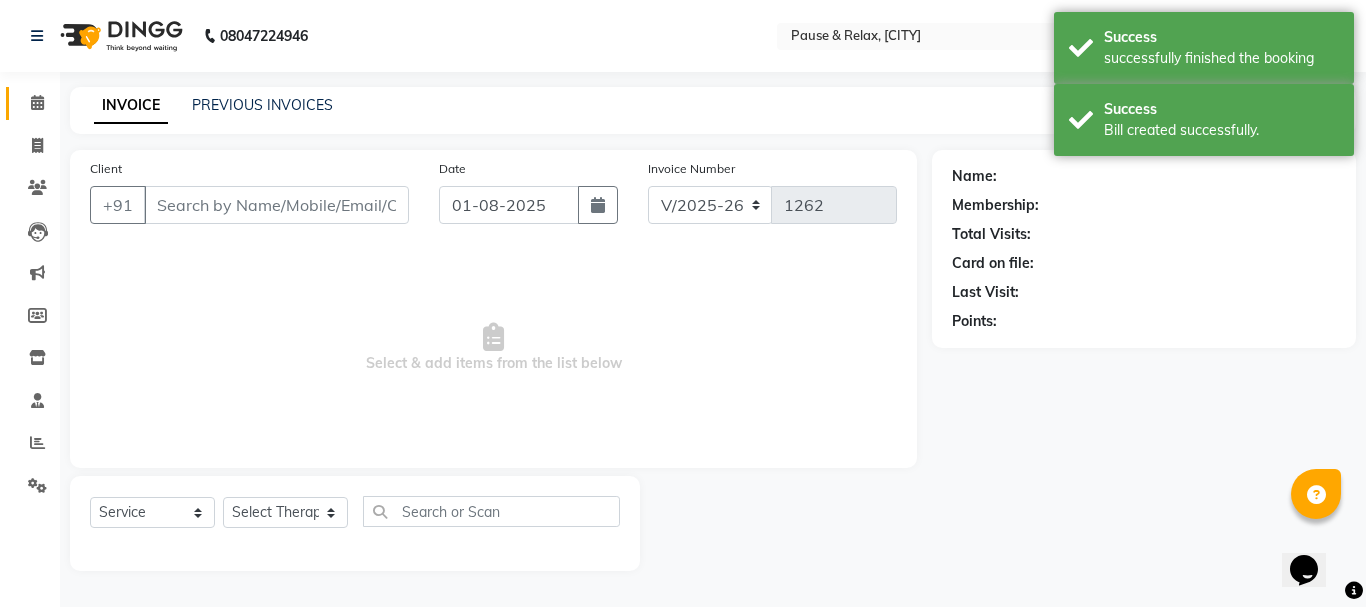type on "[PHONE]" 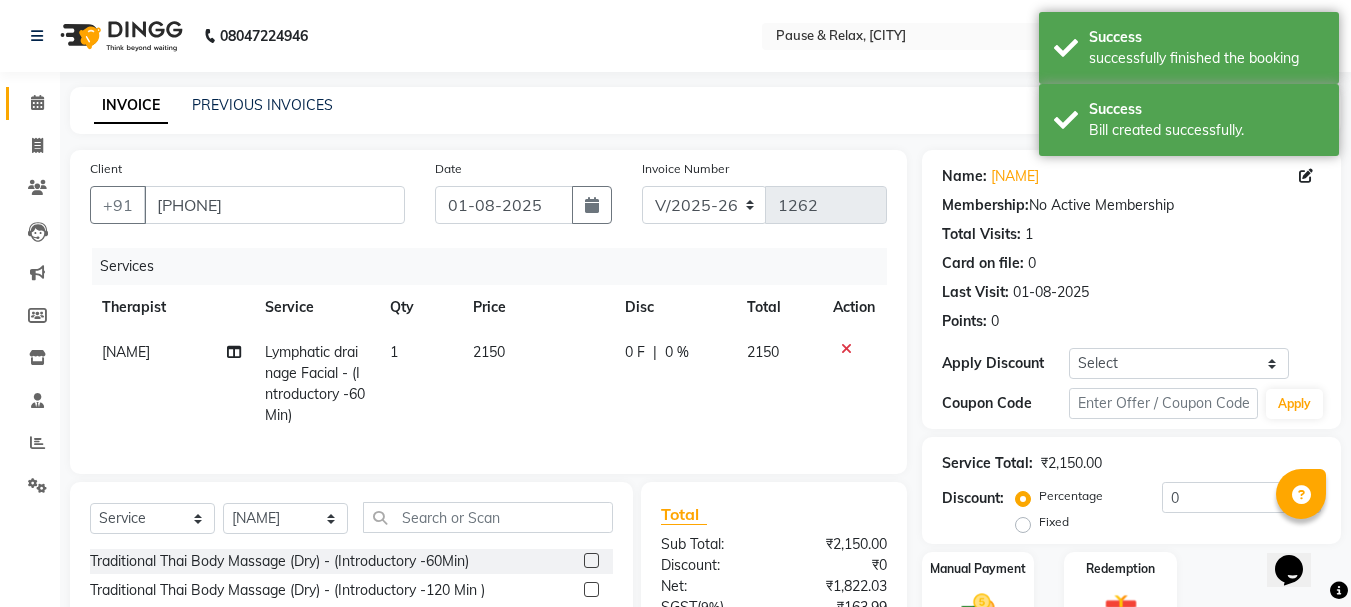 scroll, scrollTop: 215, scrollLeft: 0, axis: vertical 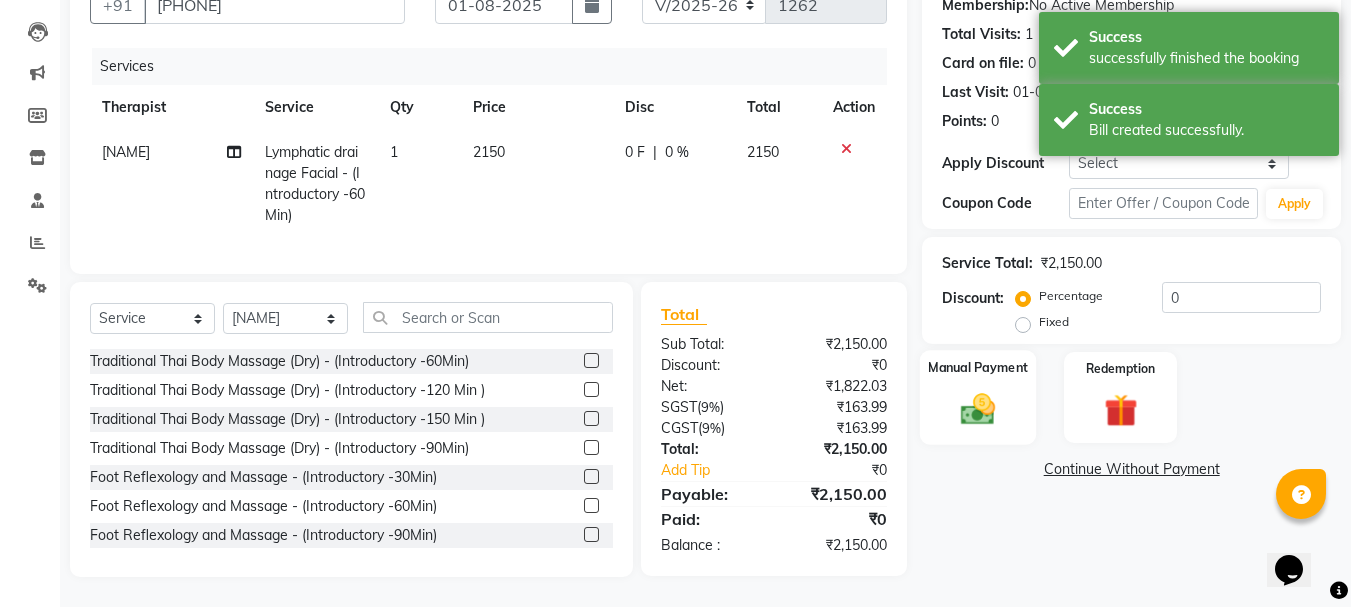 click on "Manual Payment" 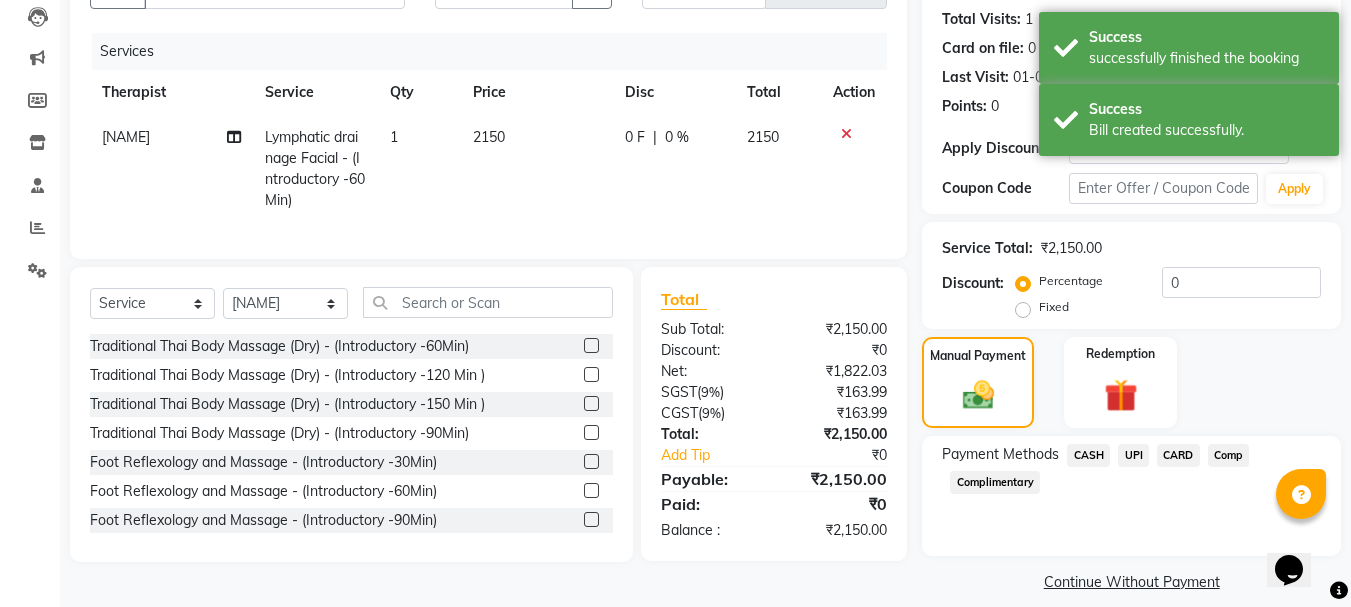 drag, startPoint x: 1092, startPoint y: 453, endPoint x: 1181, endPoint y: 467, distance: 90.0944 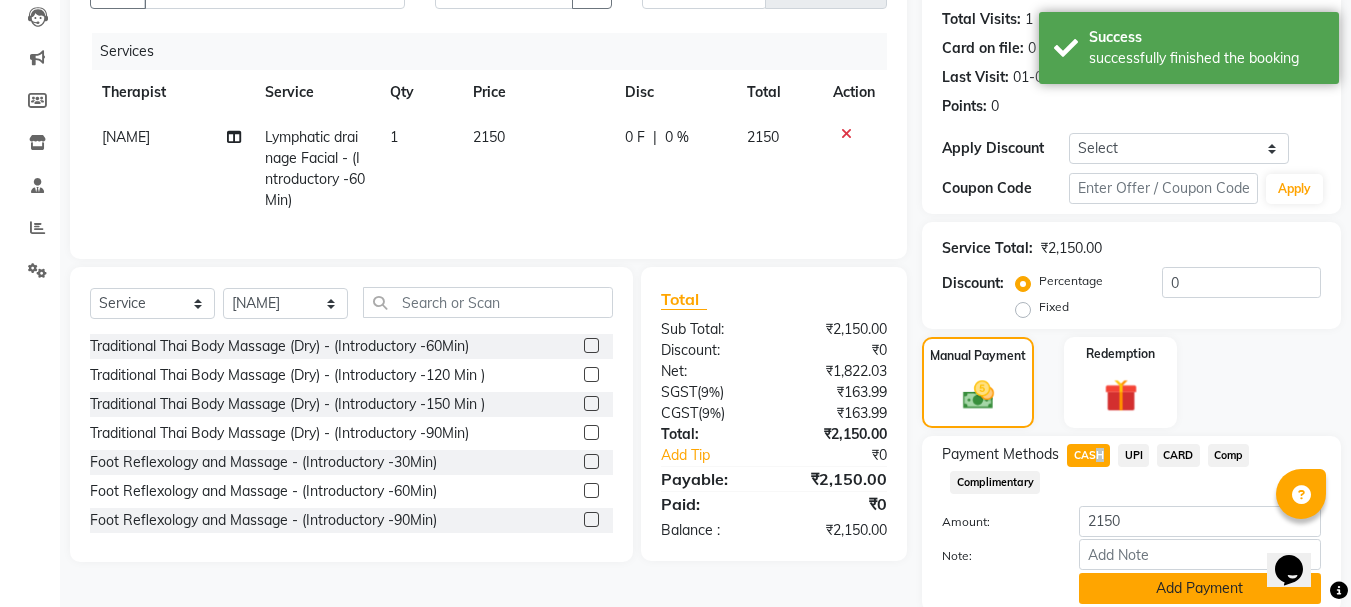 scroll, scrollTop: 291, scrollLeft: 0, axis: vertical 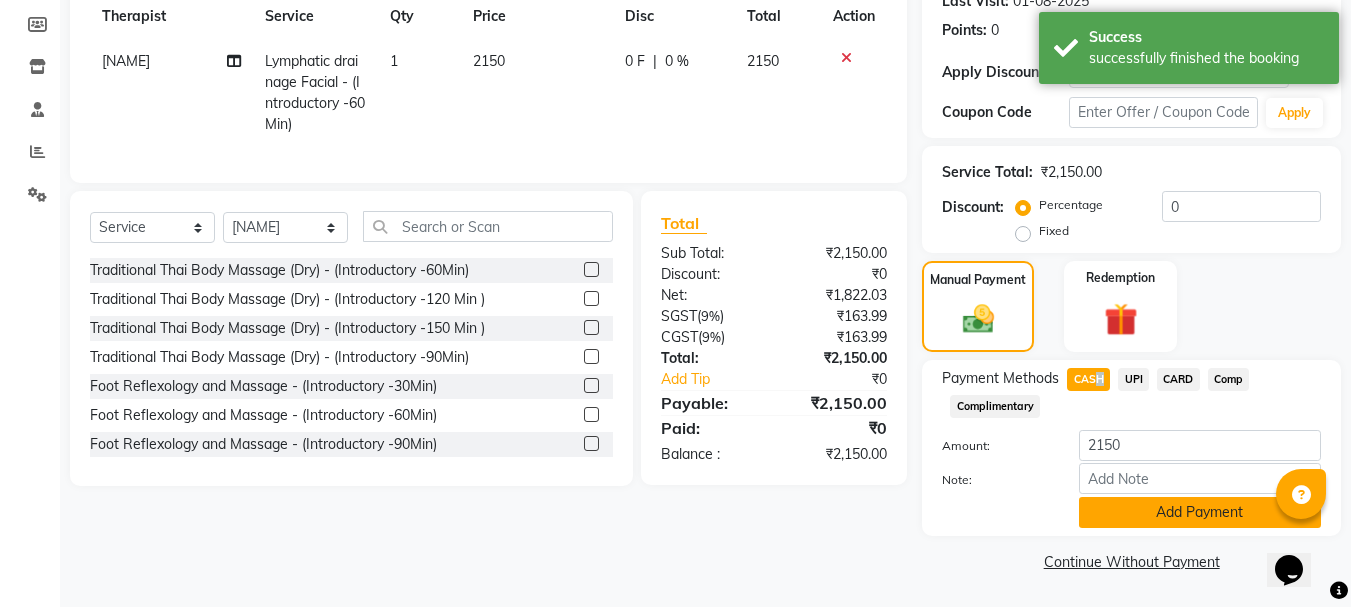 click on "Add Payment" 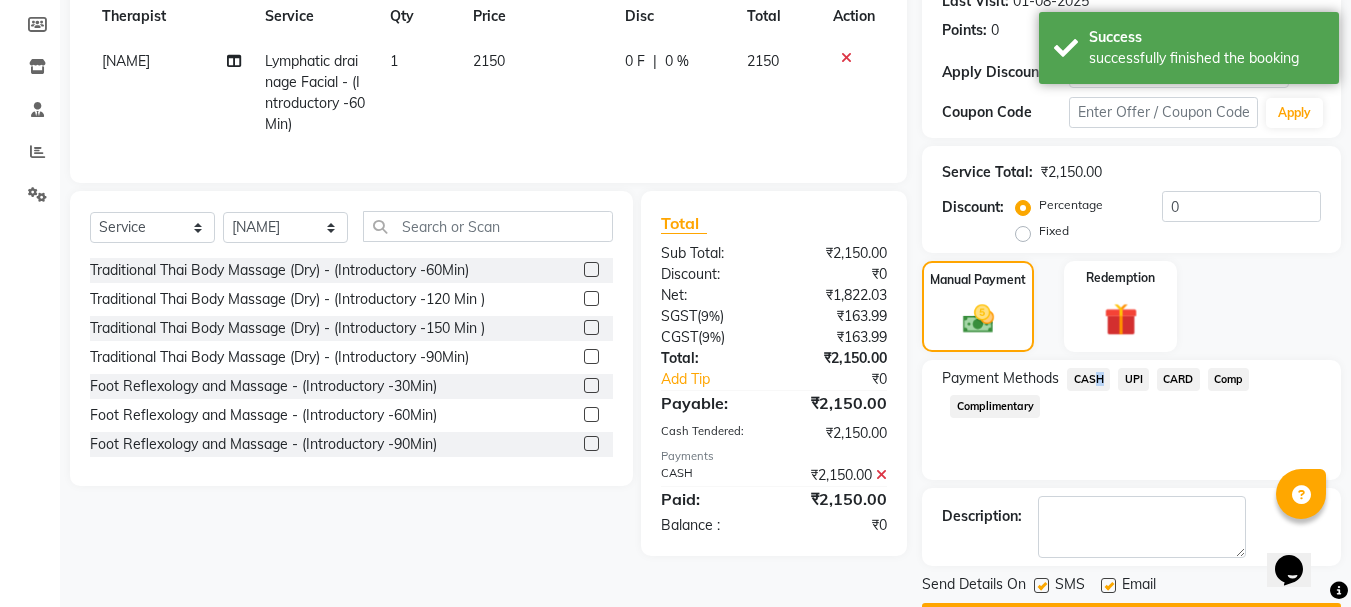 scroll, scrollTop: 348, scrollLeft: 0, axis: vertical 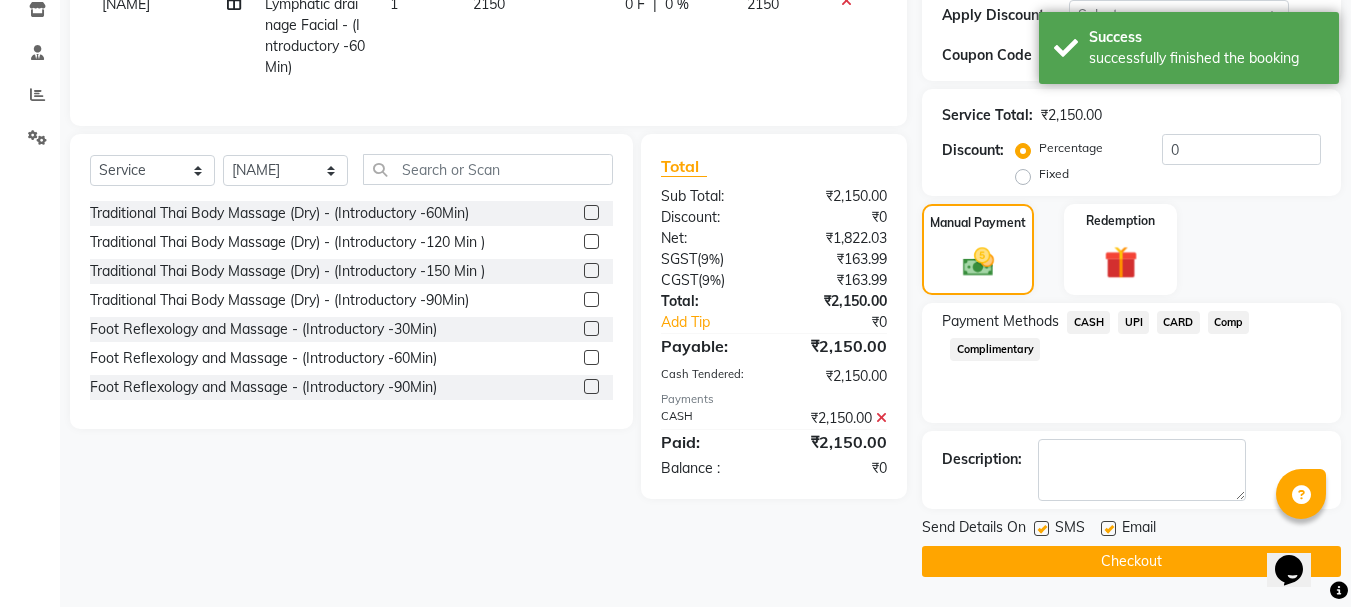 click 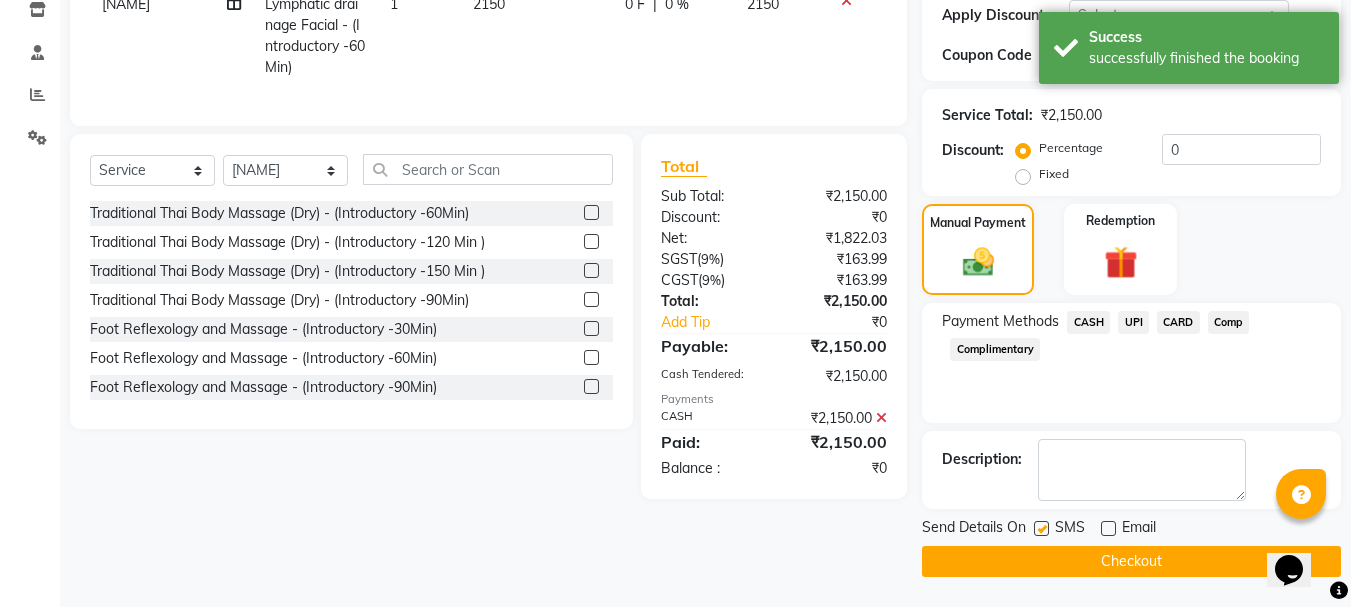 click on "Checkout" 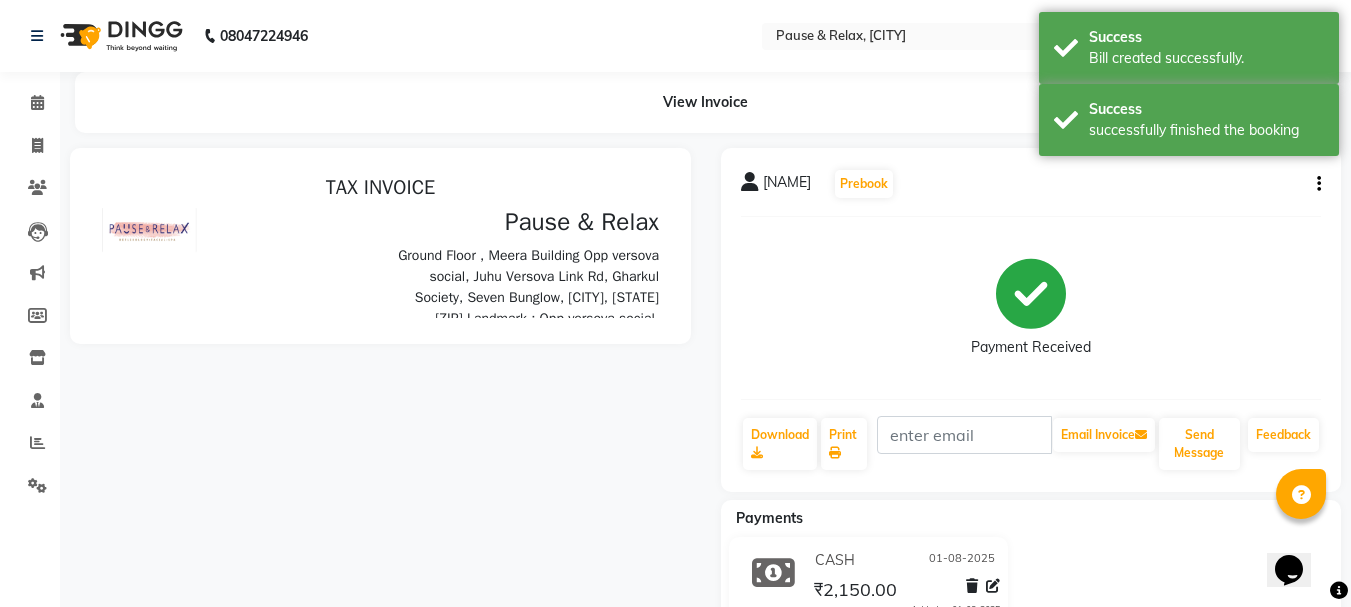 scroll, scrollTop: 0, scrollLeft: 0, axis: both 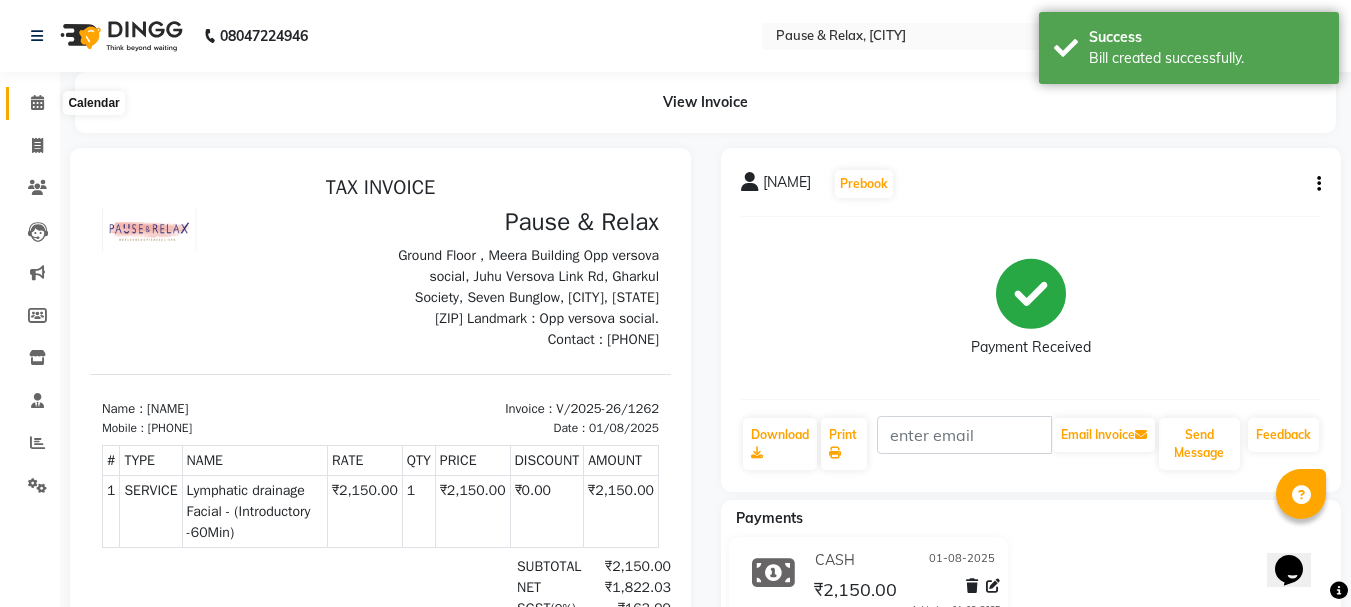 click 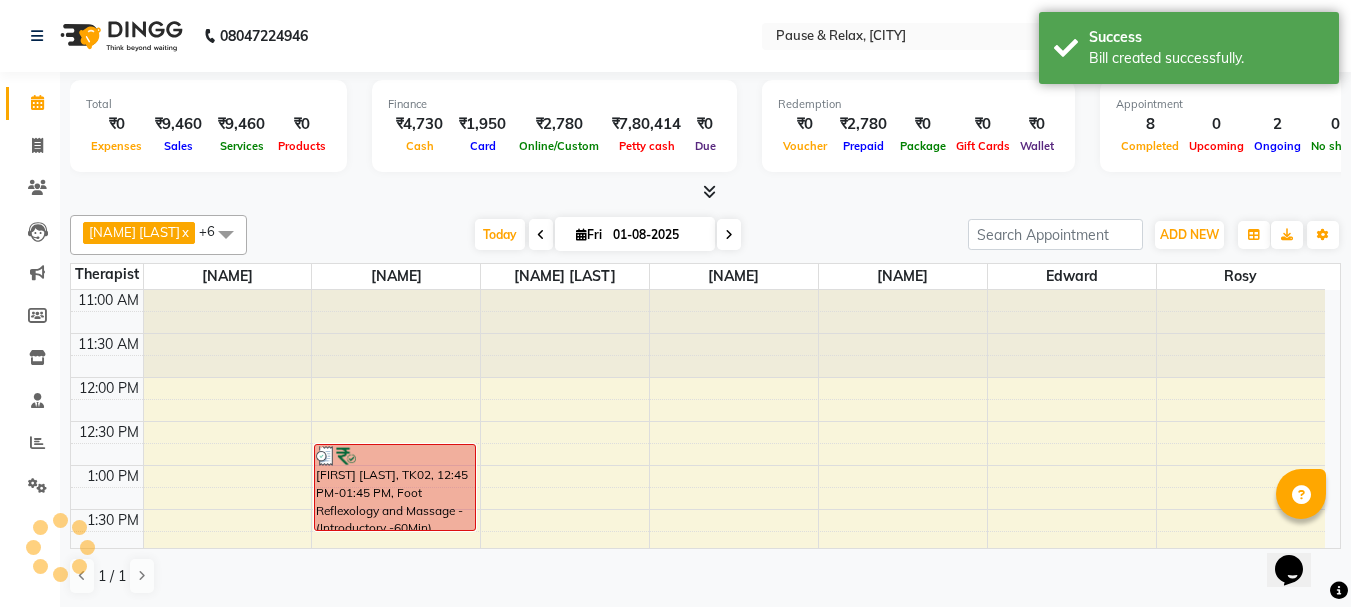 scroll, scrollTop: 671, scrollLeft: 0, axis: vertical 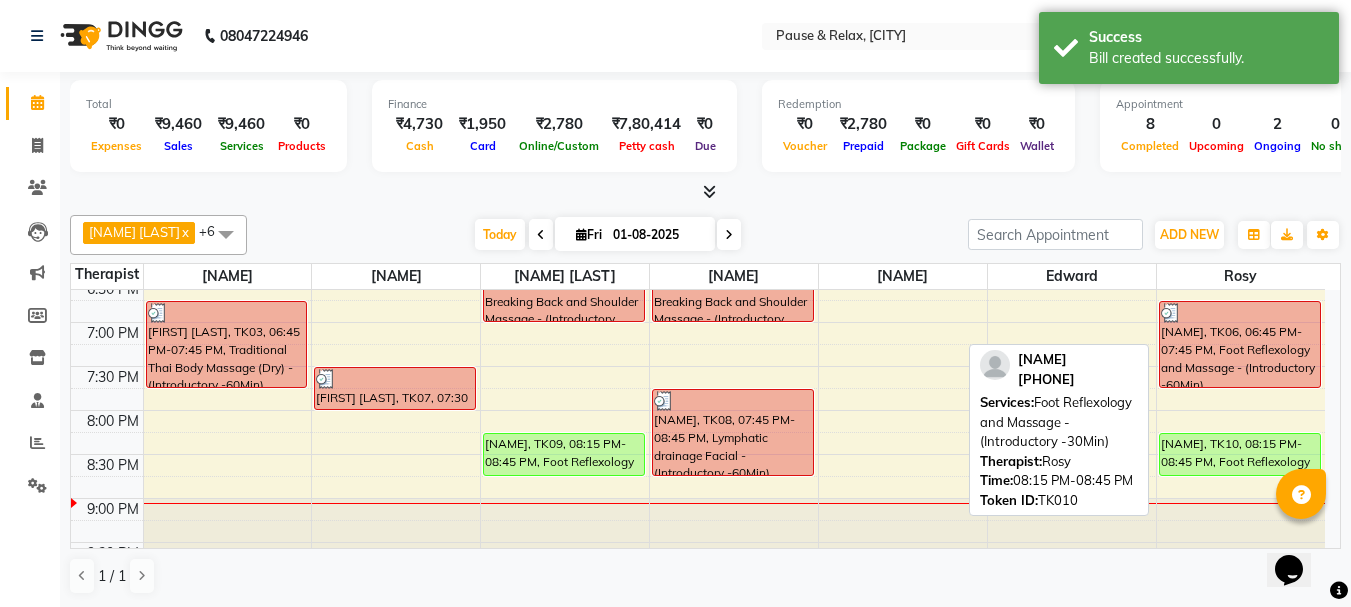 click on "[NAME], TK10, 08:15 PM-08:45 PM, Foot Reflexology and Massage - (Introductory -30Min)" at bounding box center (1240, 454) 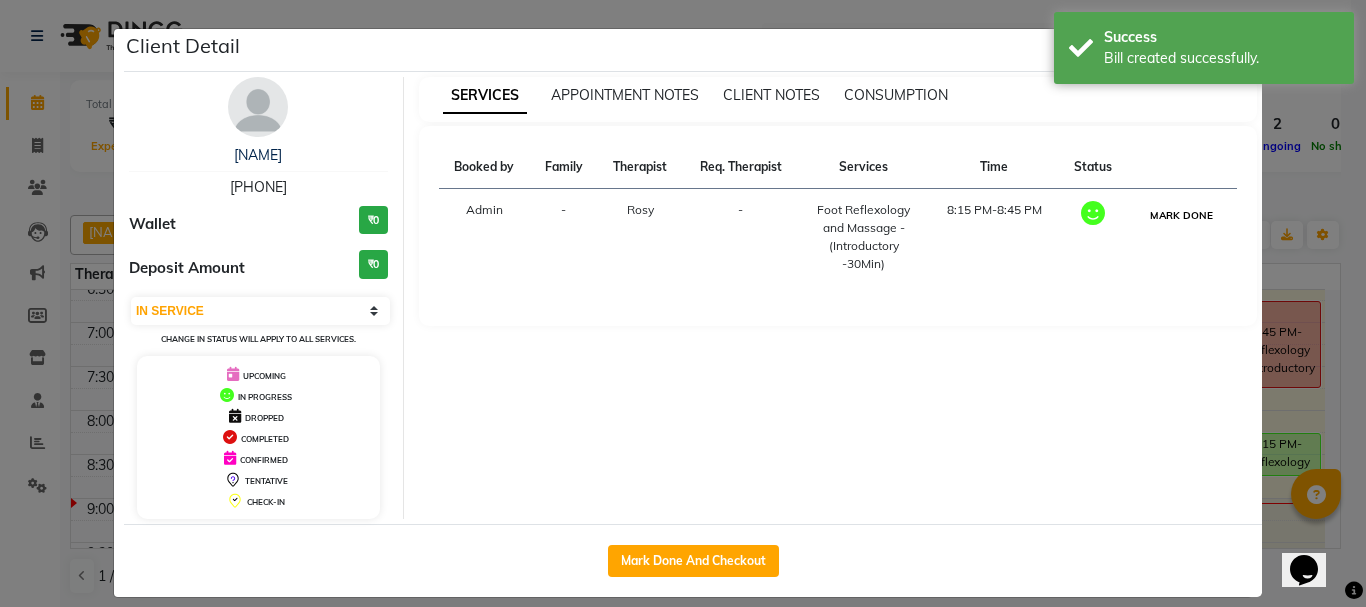 drag, startPoint x: 1165, startPoint y: 214, endPoint x: 1130, endPoint y: 257, distance: 55.443665 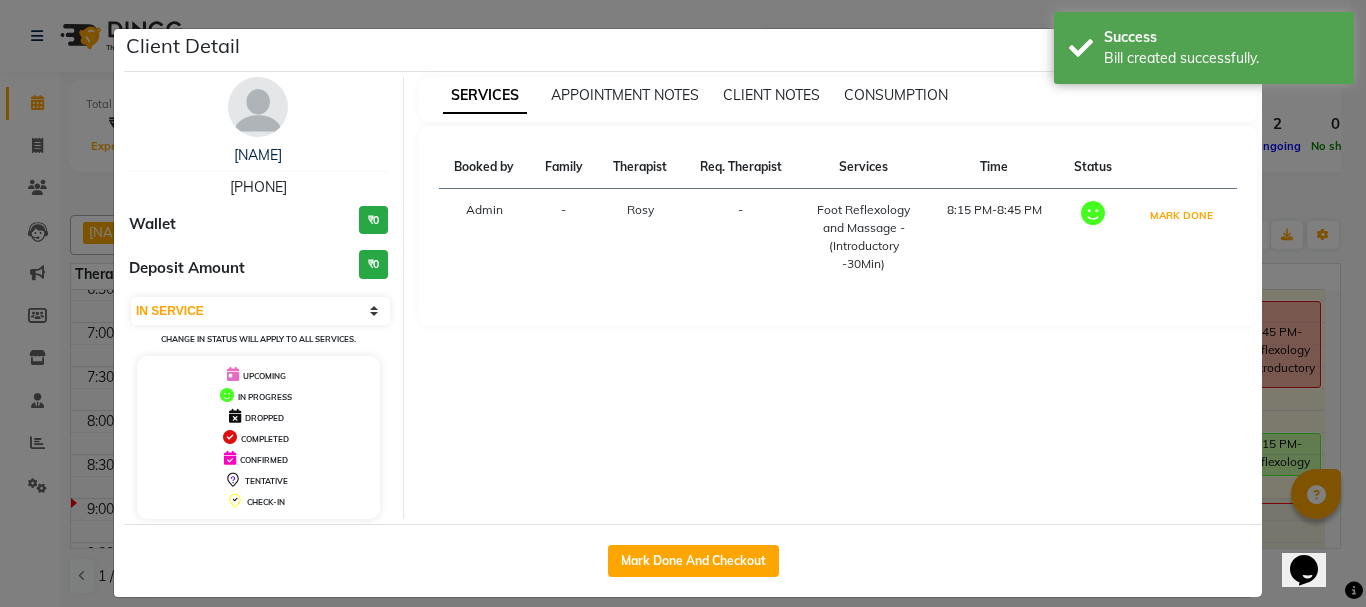 click on "MARK DONE" at bounding box center [1181, 215] 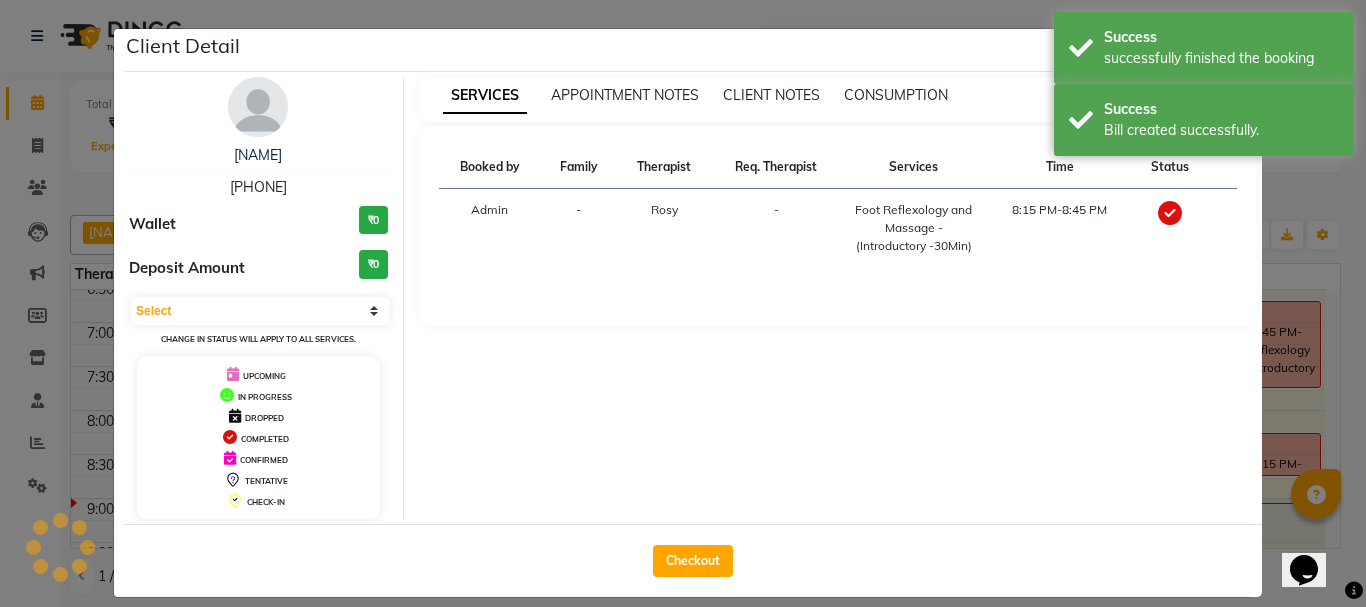 select on "3" 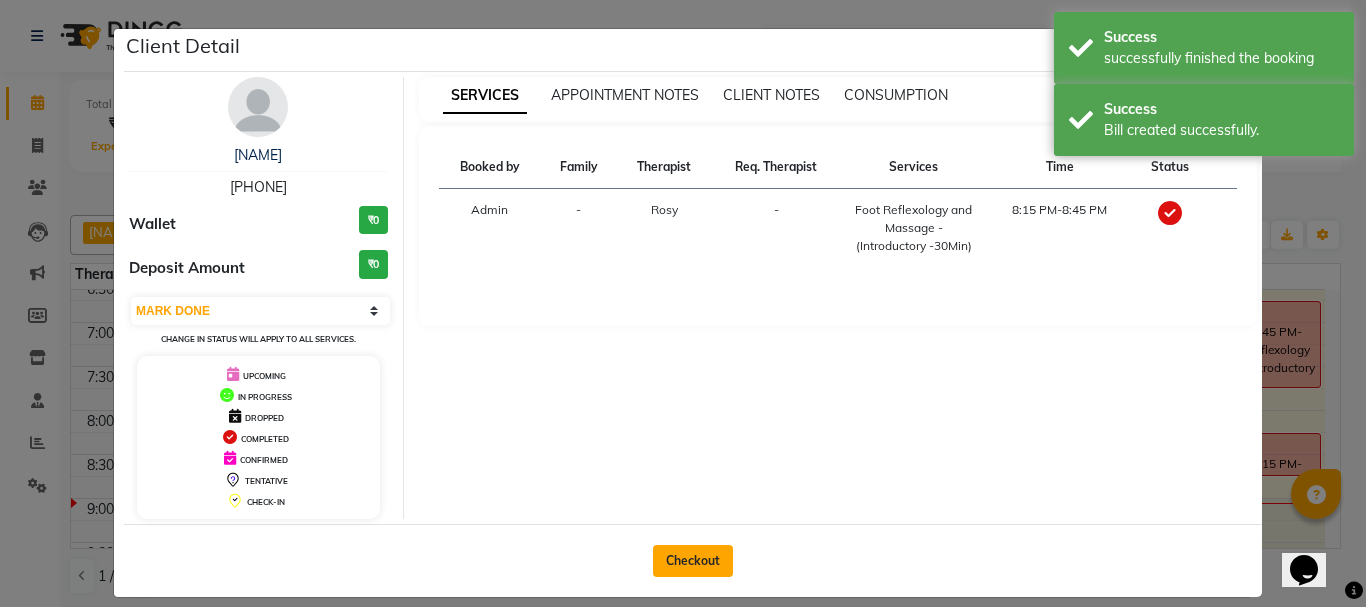 click on "Checkout" 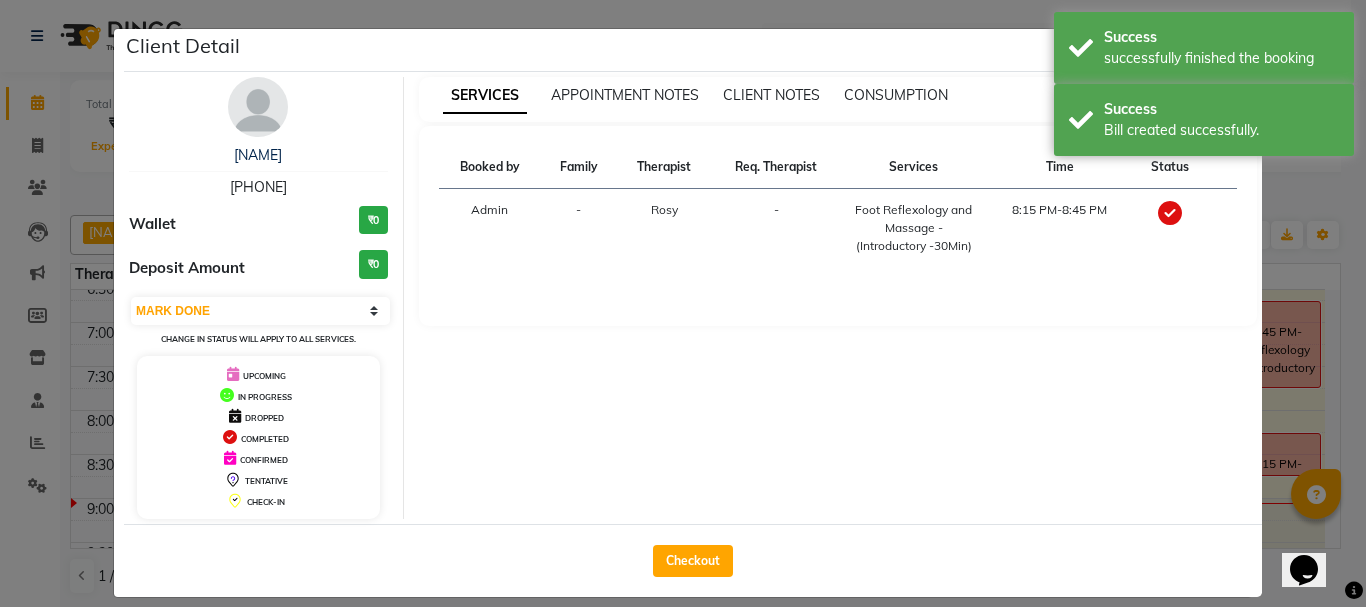 select on "6832" 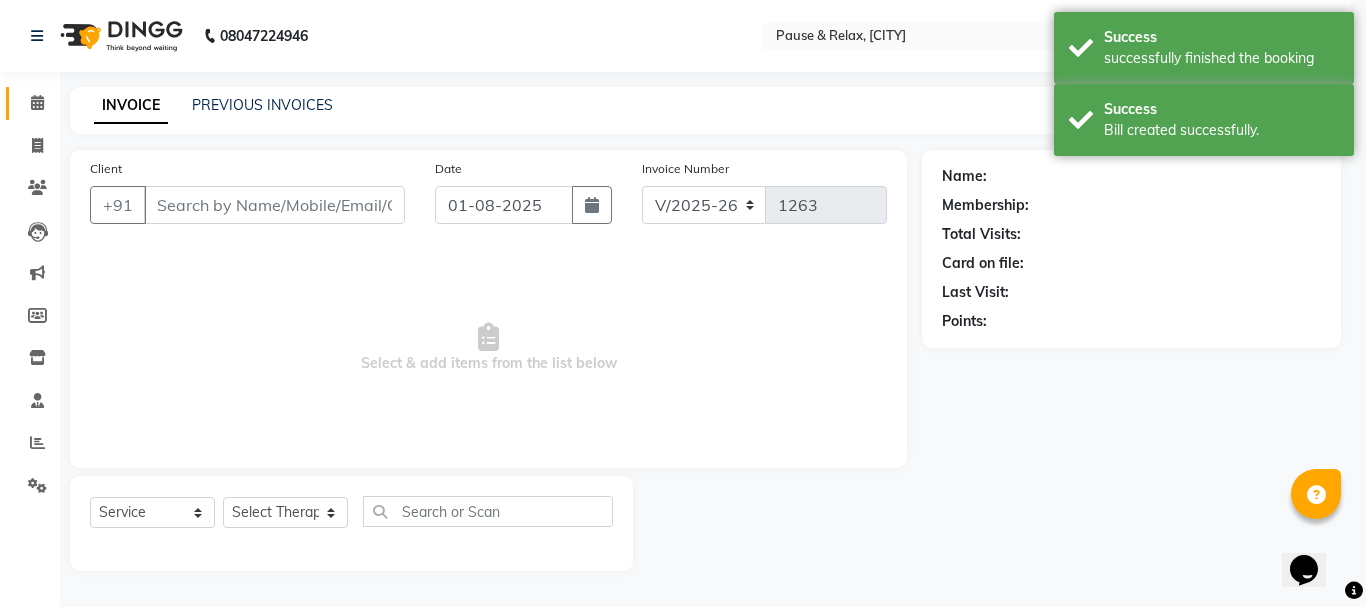 type on "[PHONE]" 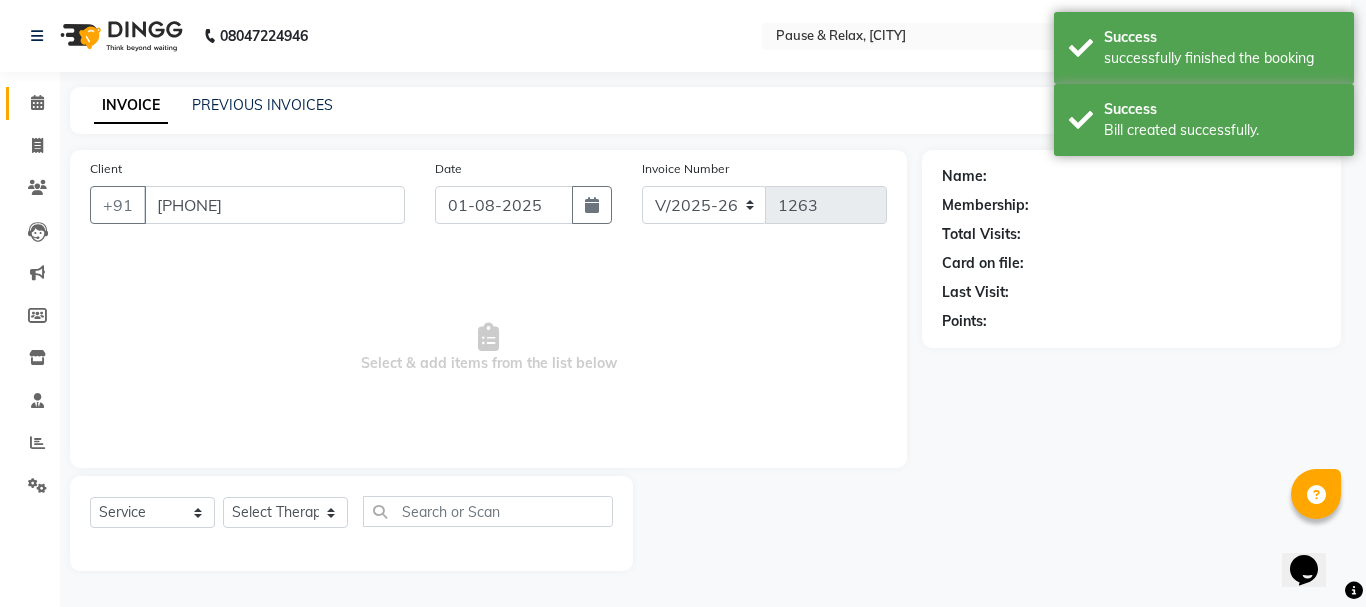 select on "85214" 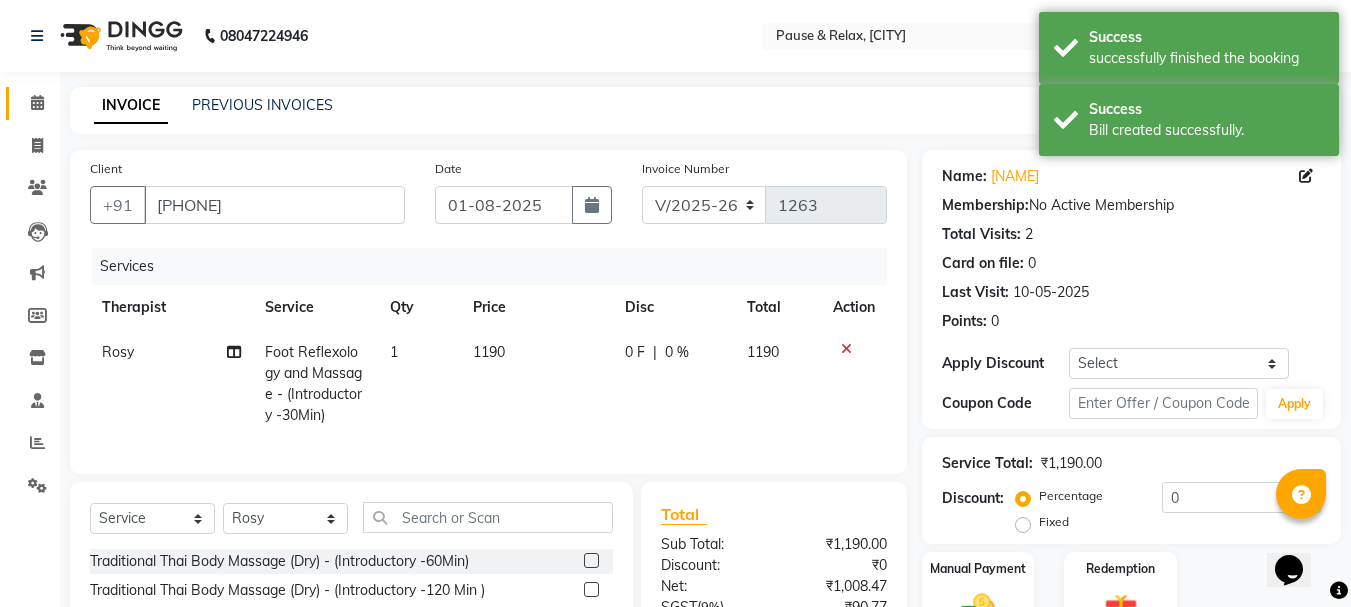 scroll, scrollTop: 201, scrollLeft: 0, axis: vertical 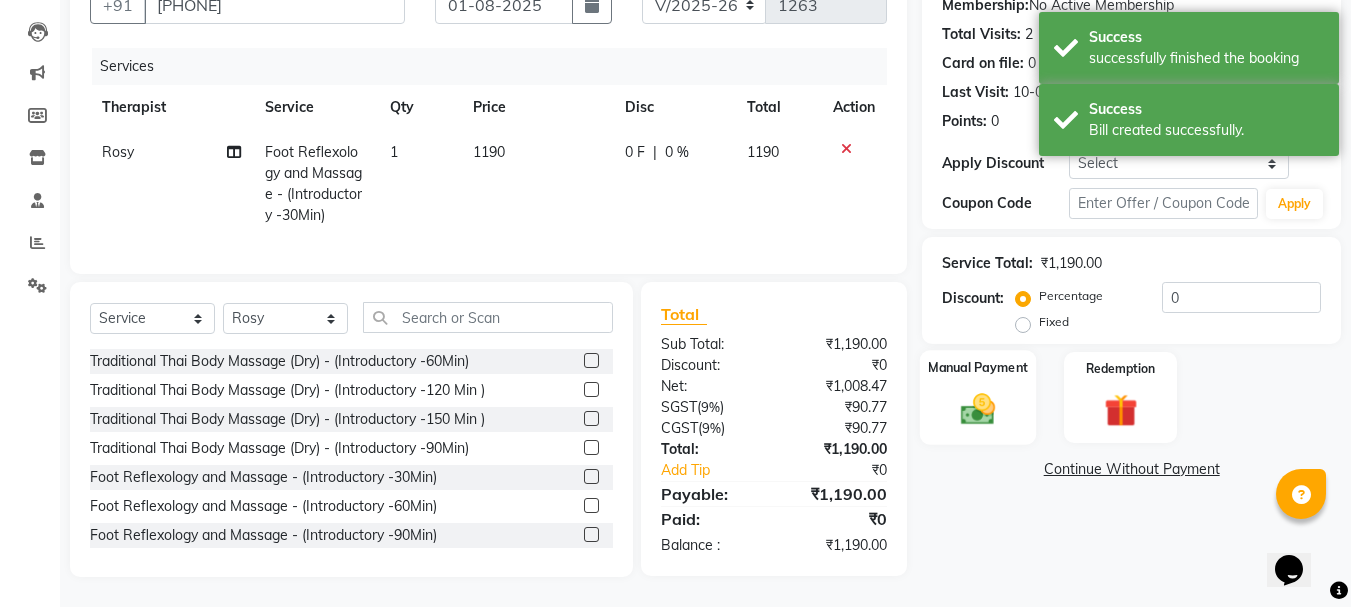 click on "Manual Payment" 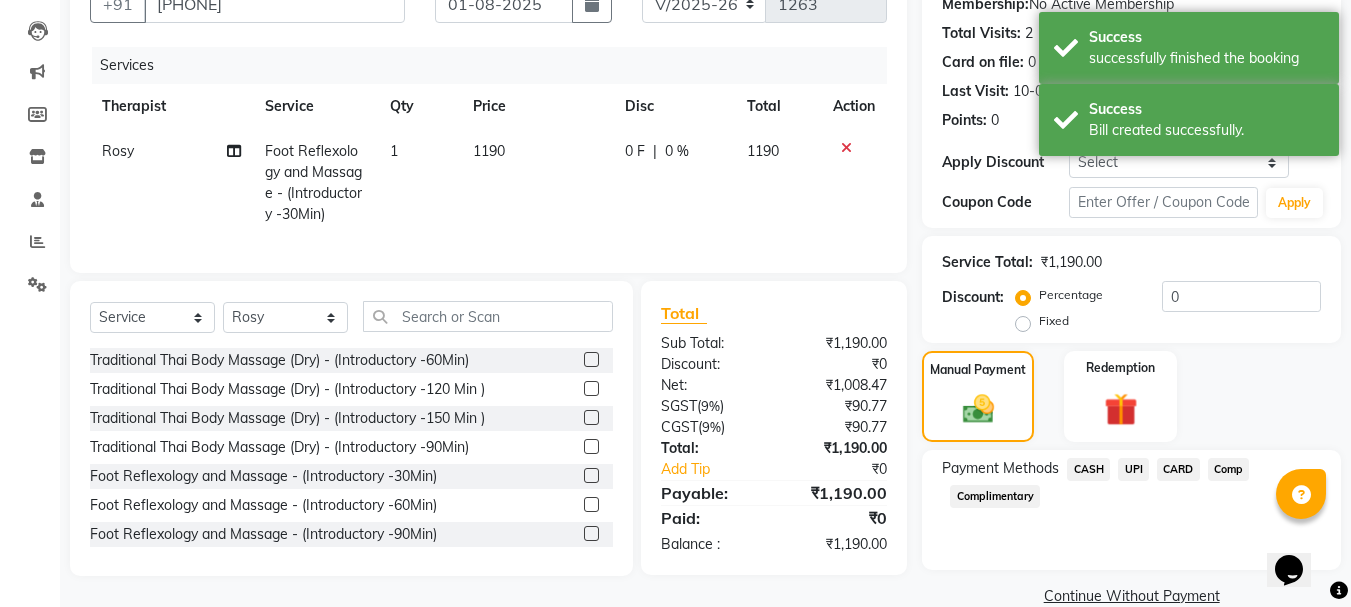 click on "UPI" 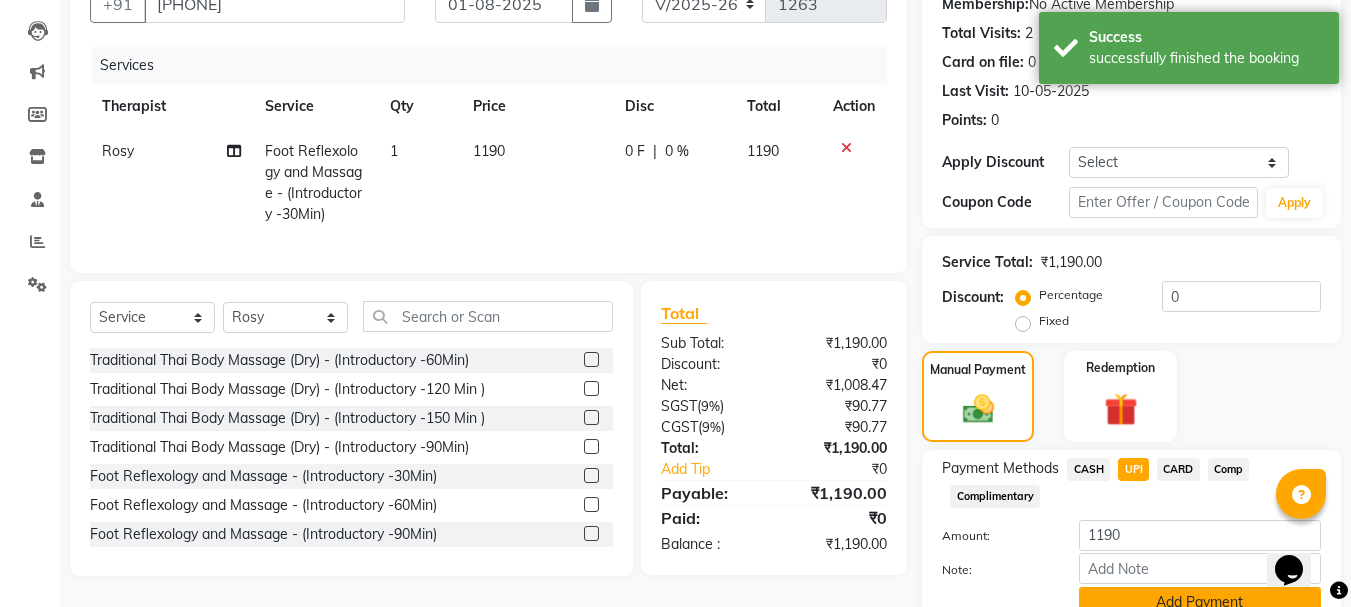 scroll, scrollTop: 291, scrollLeft: 0, axis: vertical 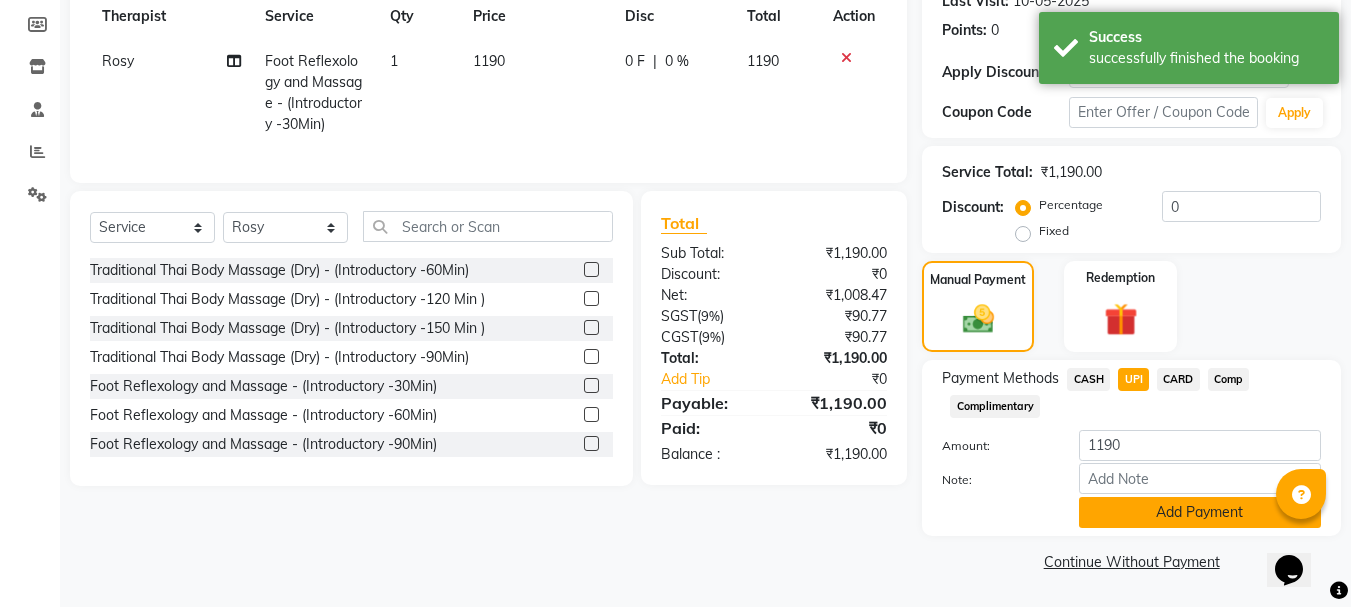 click on "Add Payment" 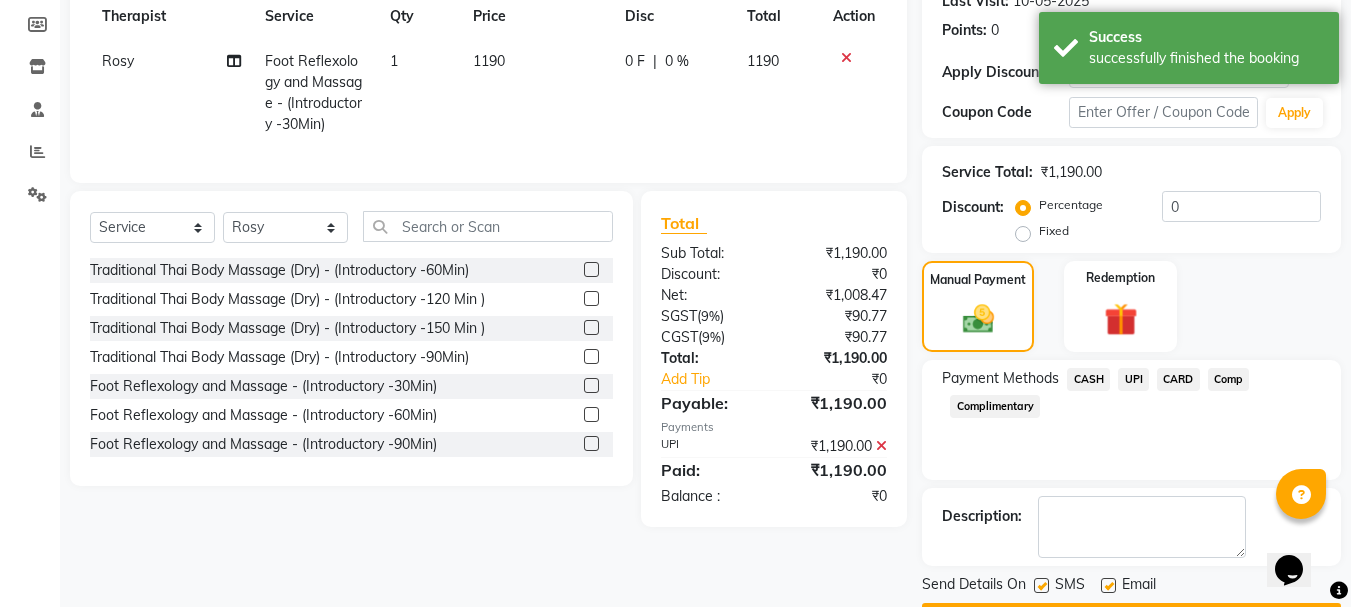 scroll, scrollTop: 348, scrollLeft: 0, axis: vertical 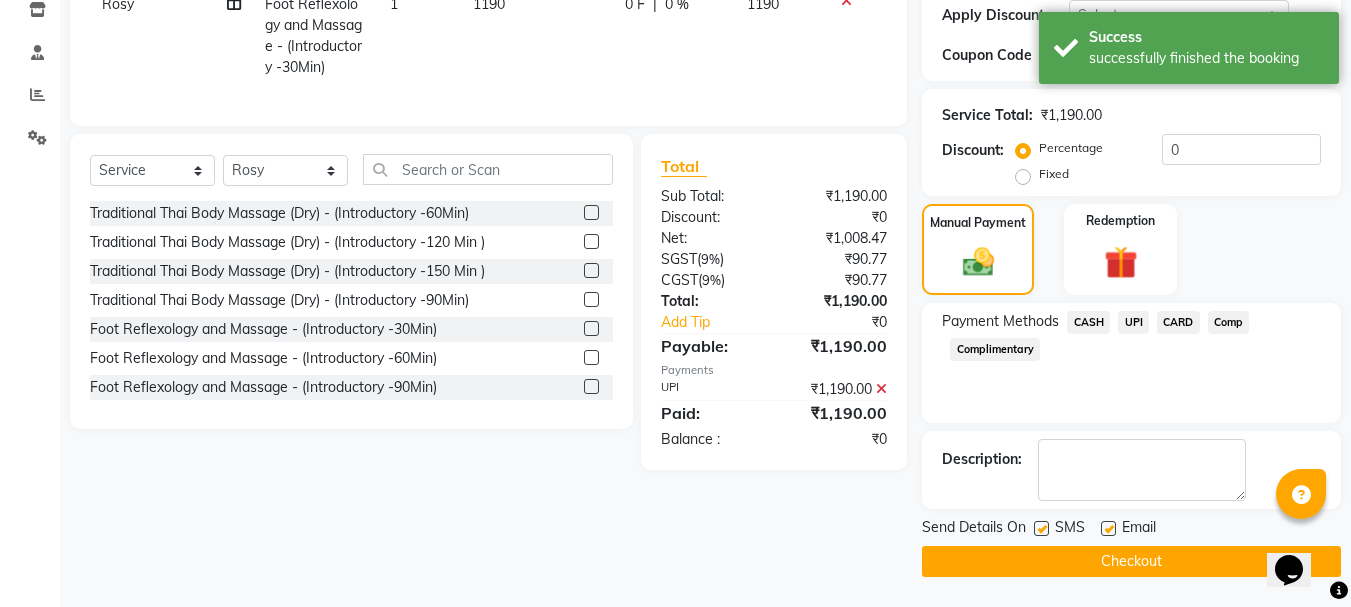drag, startPoint x: 1106, startPoint y: 530, endPoint x: 1123, endPoint y: 564, distance: 38.013157 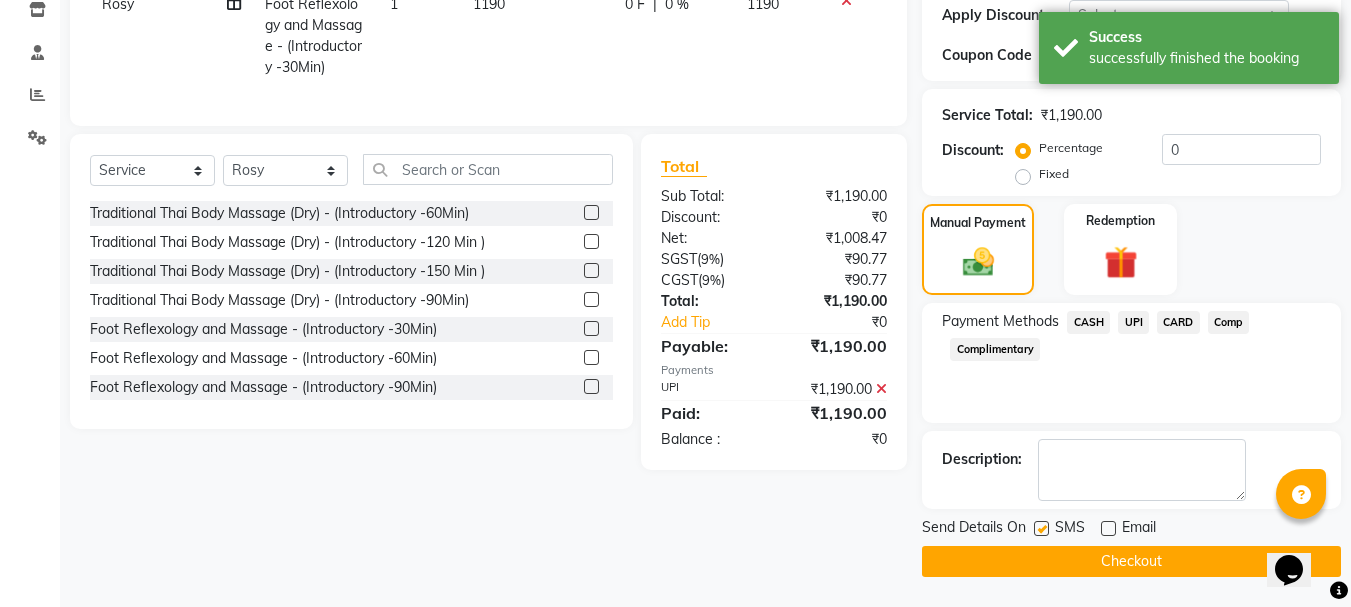 click on "Checkout" 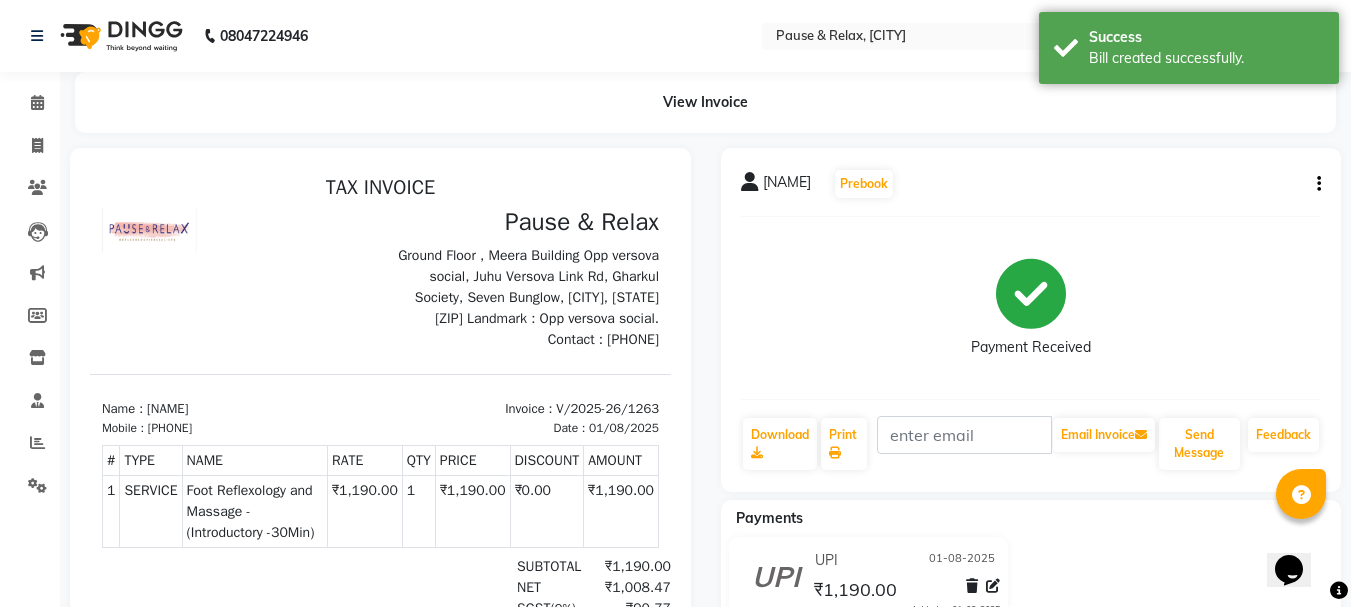 scroll, scrollTop: 0, scrollLeft: 0, axis: both 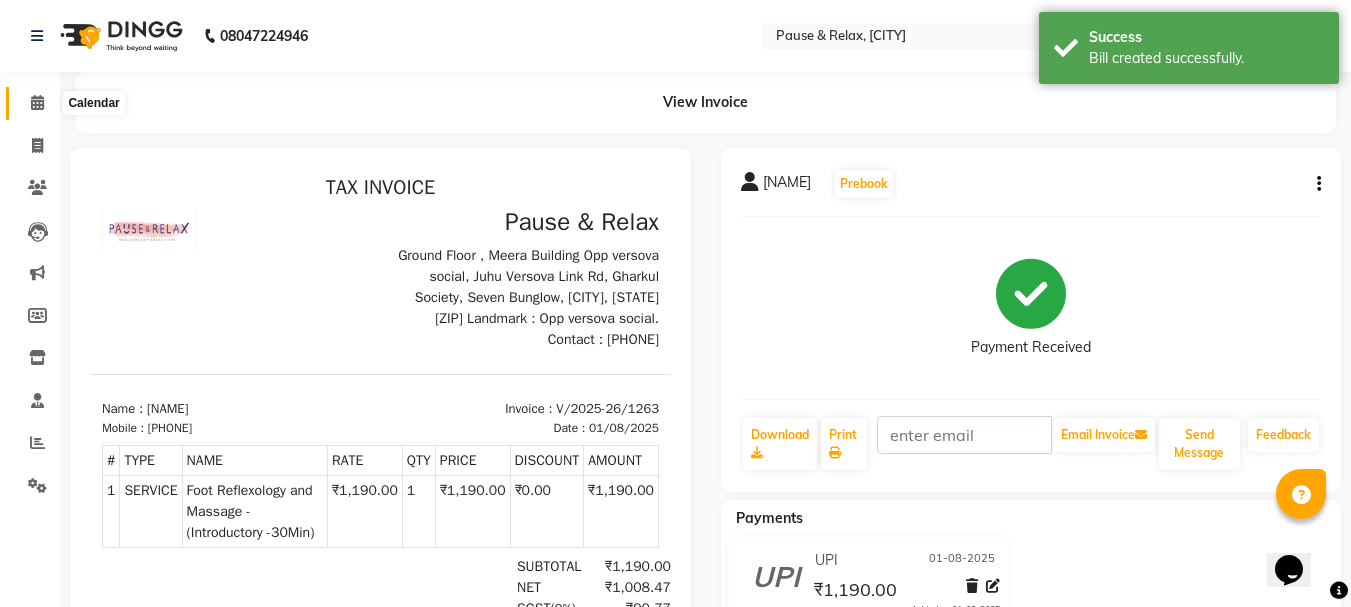 click 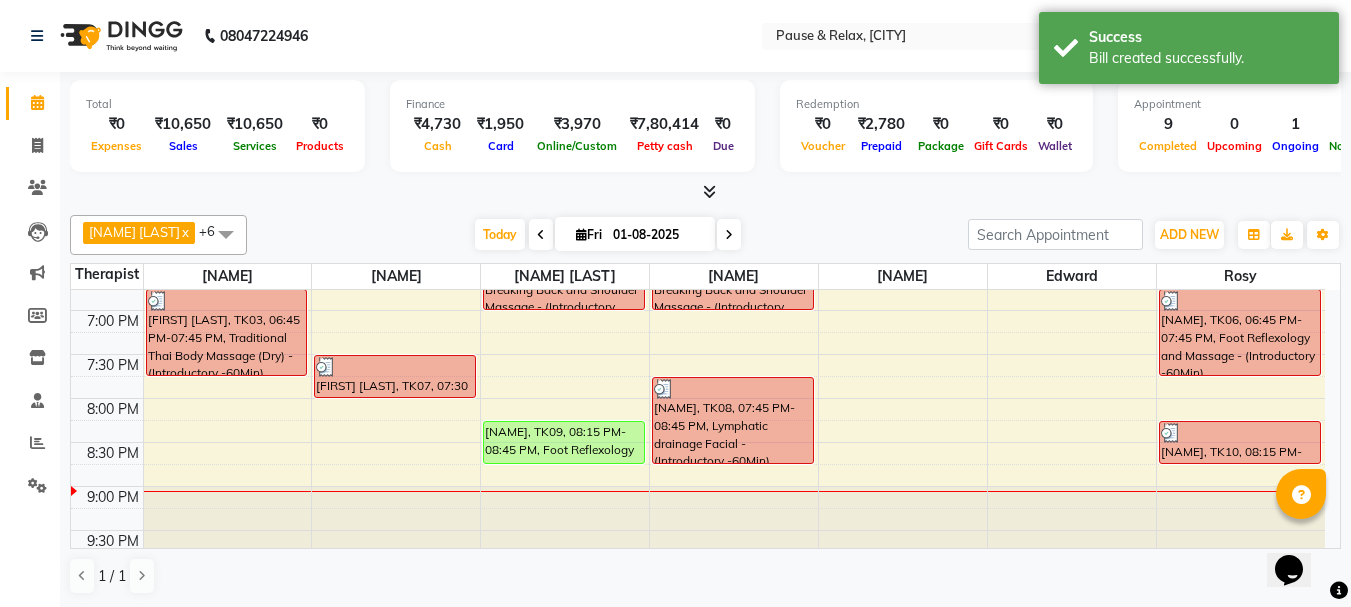 scroll, scrollTop: 709, scrollLeft: 0, axis: vertical 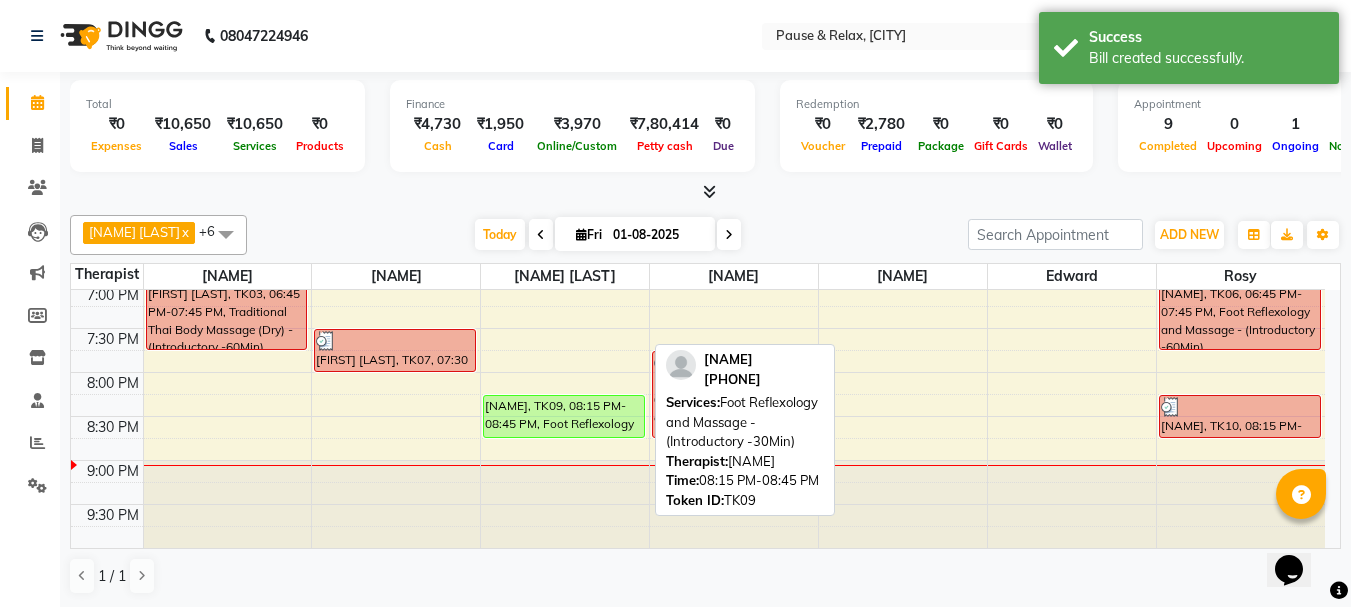 click on "[NAME], TK09, 08:15 PM-08:45 PM, Foot Reflexology and Massage - (Introductory -30Min)" at bounding box center (564, 416) 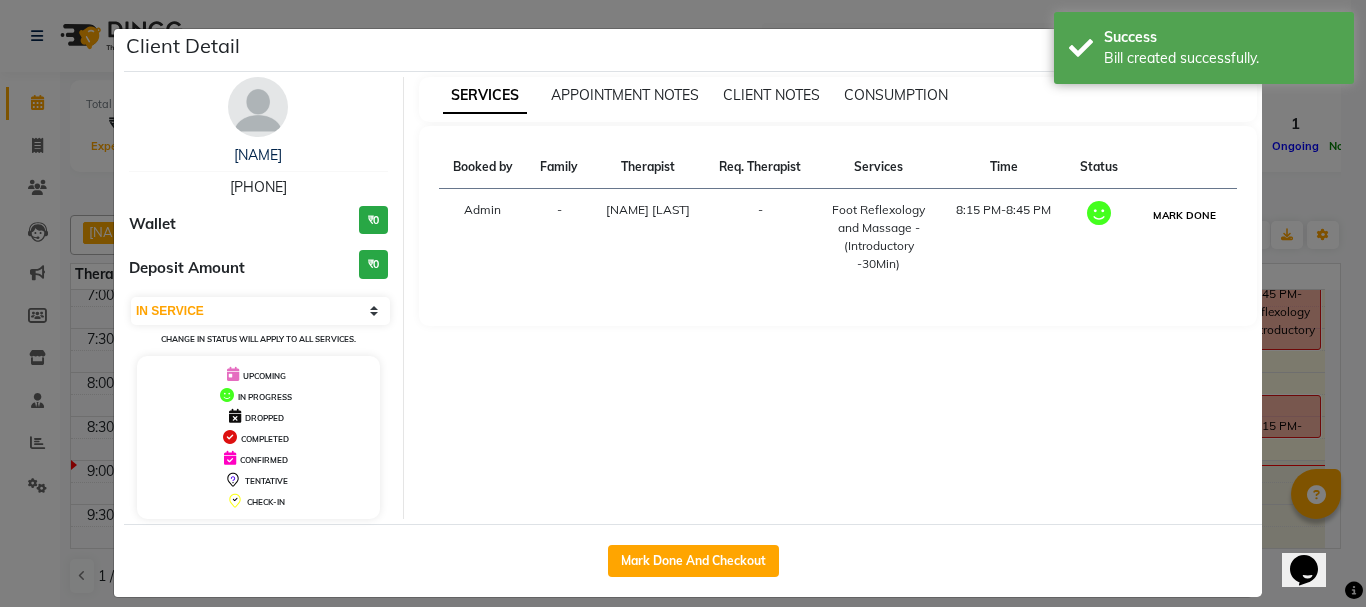drag, startPoint x: 1169, startPoint y: 209, endPoint x: 1166, endPoint y: 219, distance: 10.440307 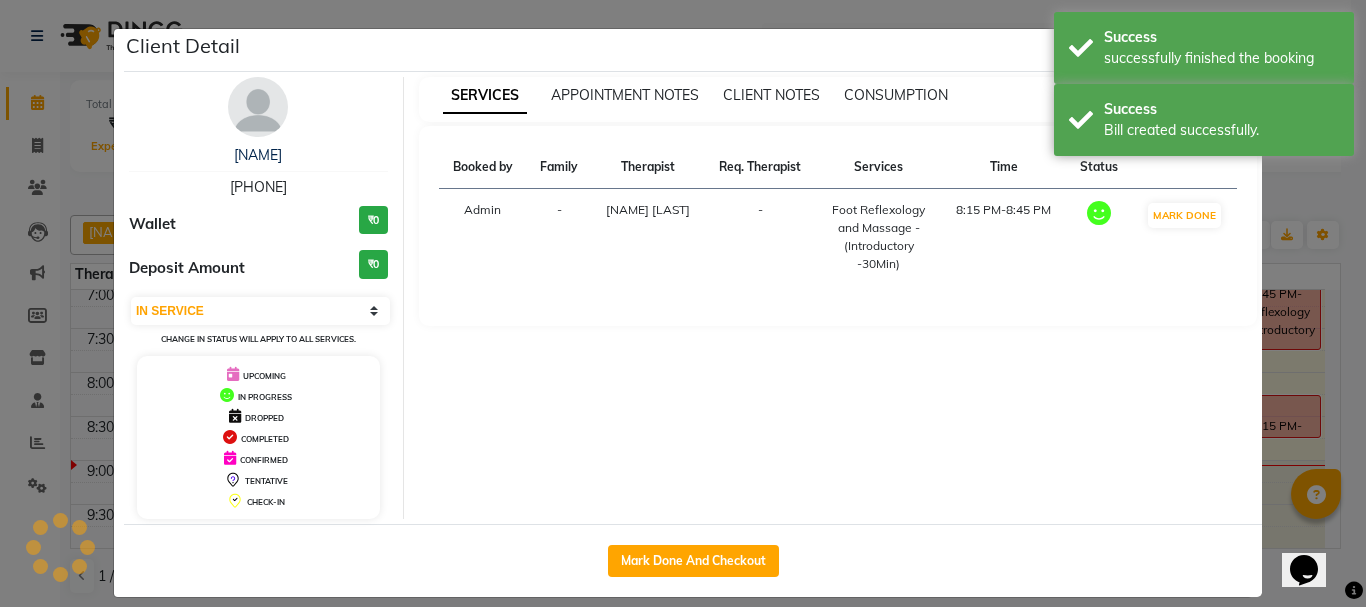 select on "3" 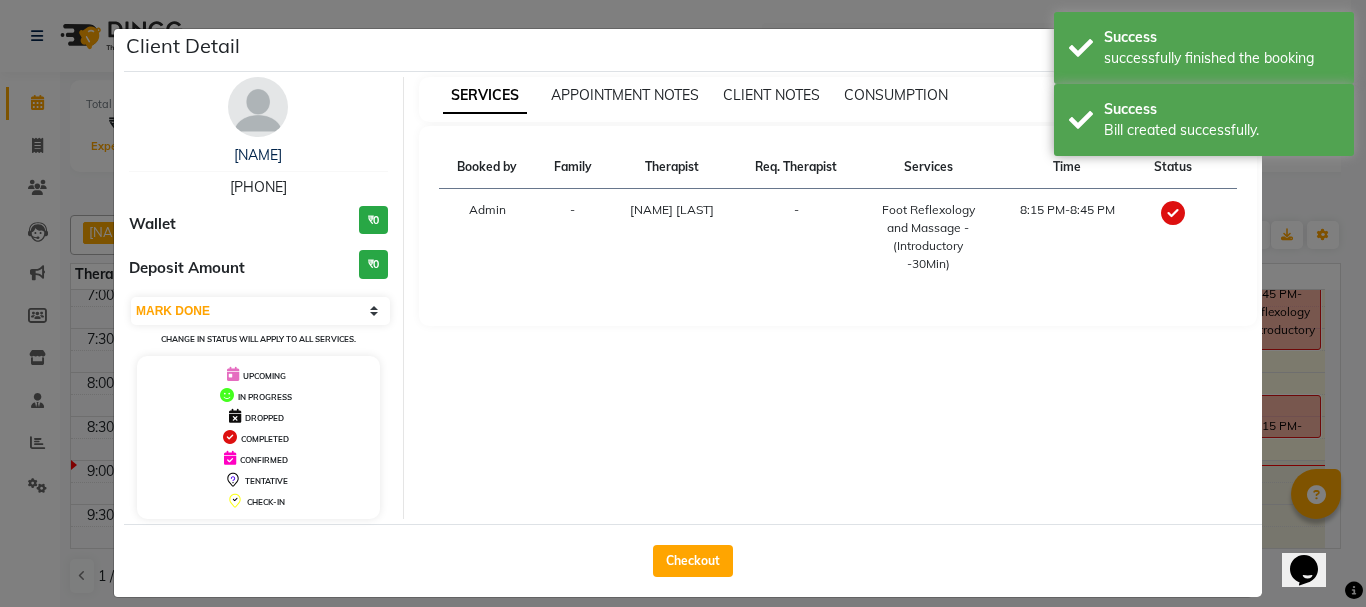 drag, startPoint x: 663, startPoint y: 556, endPoint x: 731, endPoint y: 560, distance: 68.117546 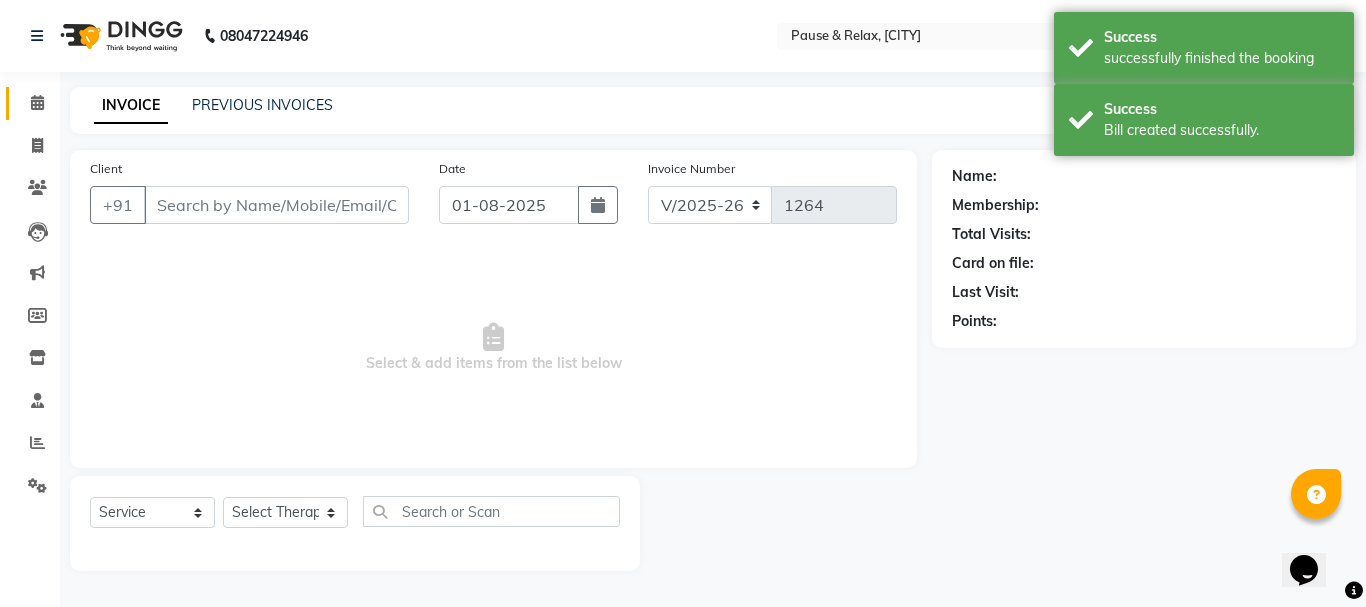 type on "[PHONE]" 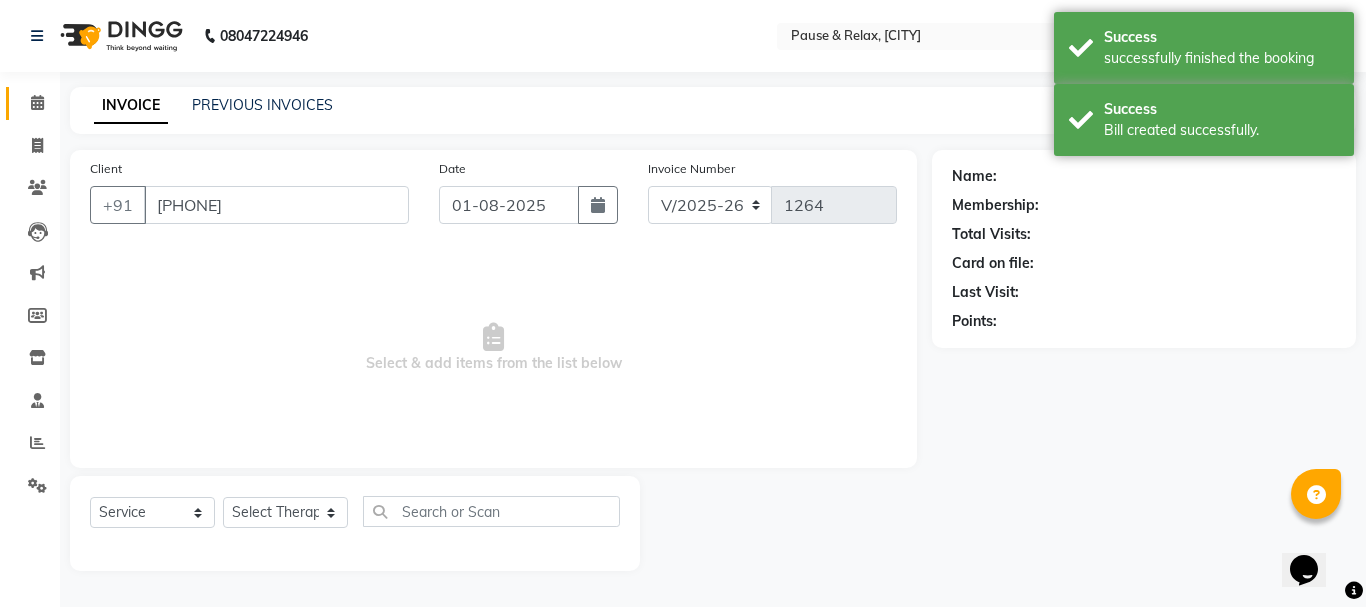 select on "53335" 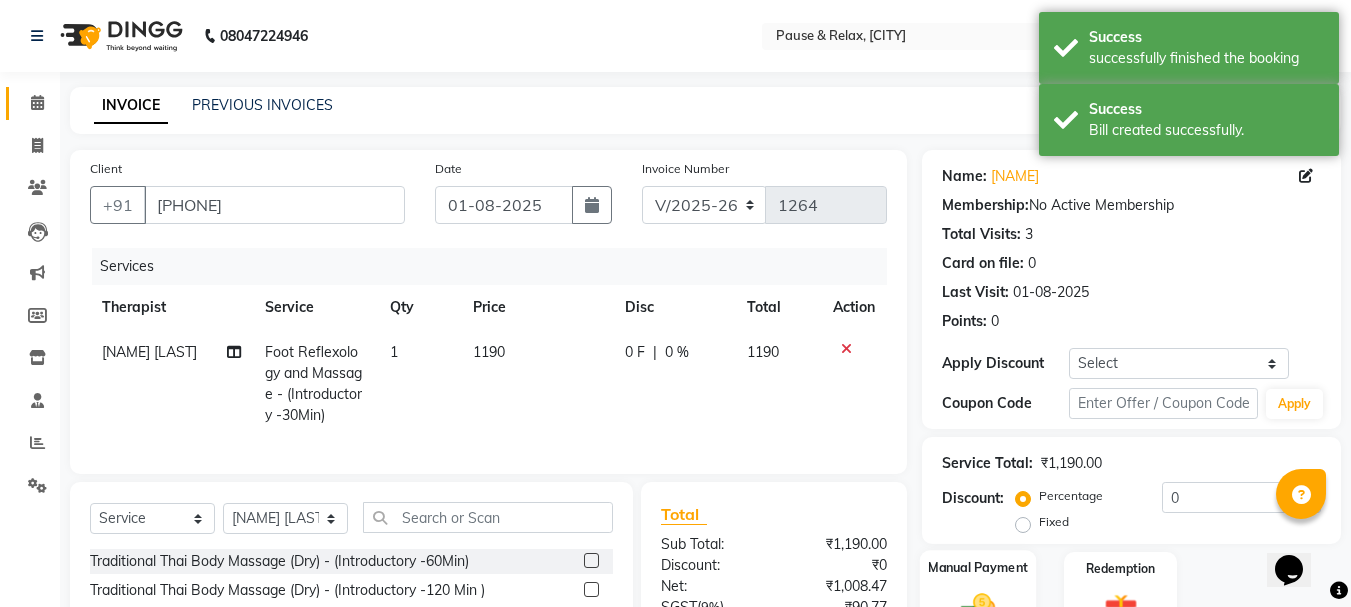 scroll, scrollTop: 215, scrollLeft: 0, axis: vertical 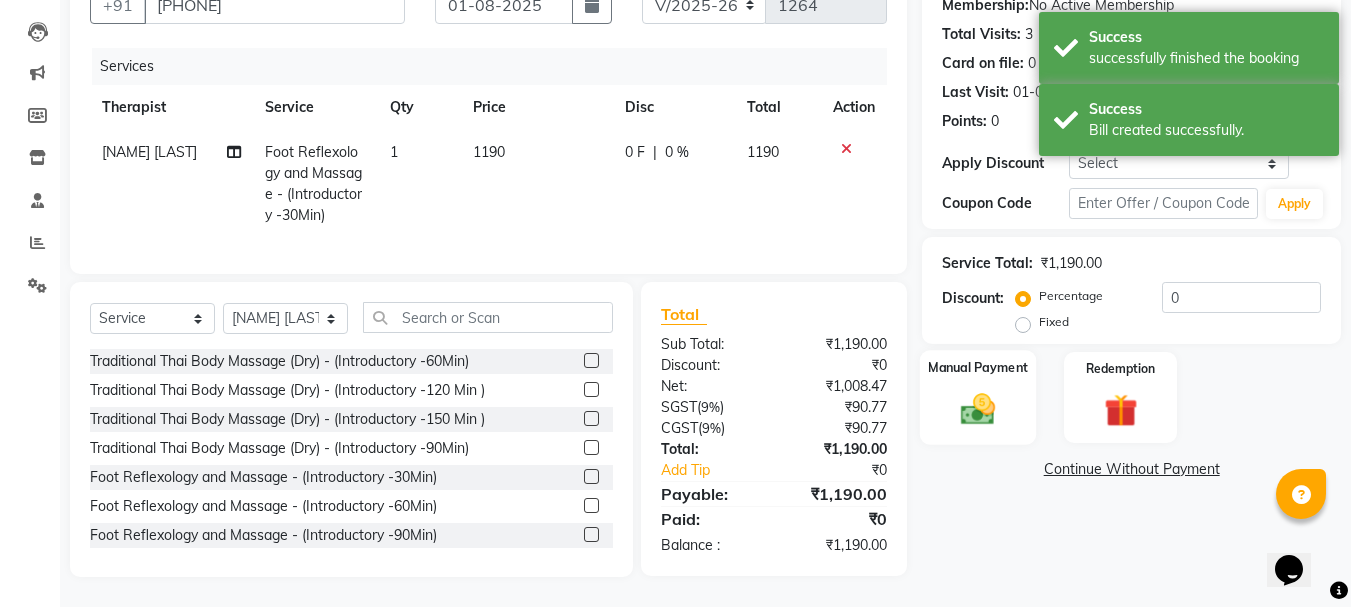 drag, startPoint x: 983, startPoint y: 349, endPoint x: 1007, endPoint y: 395, distance: 51.884487 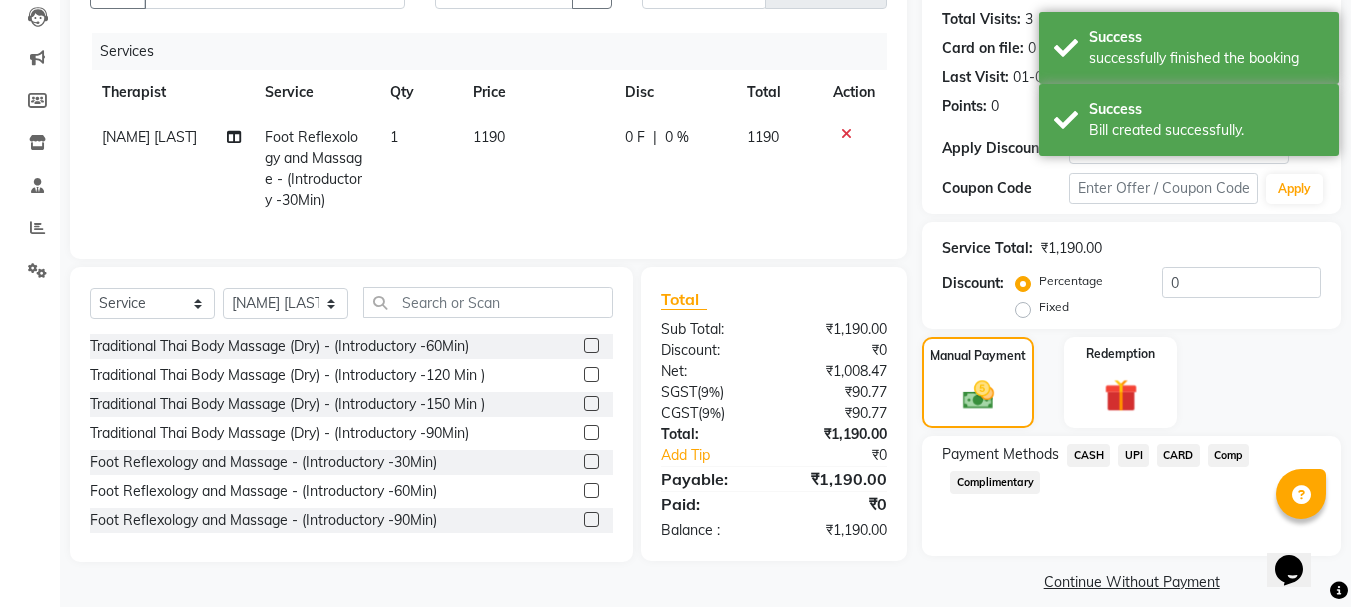 click on "CASH" 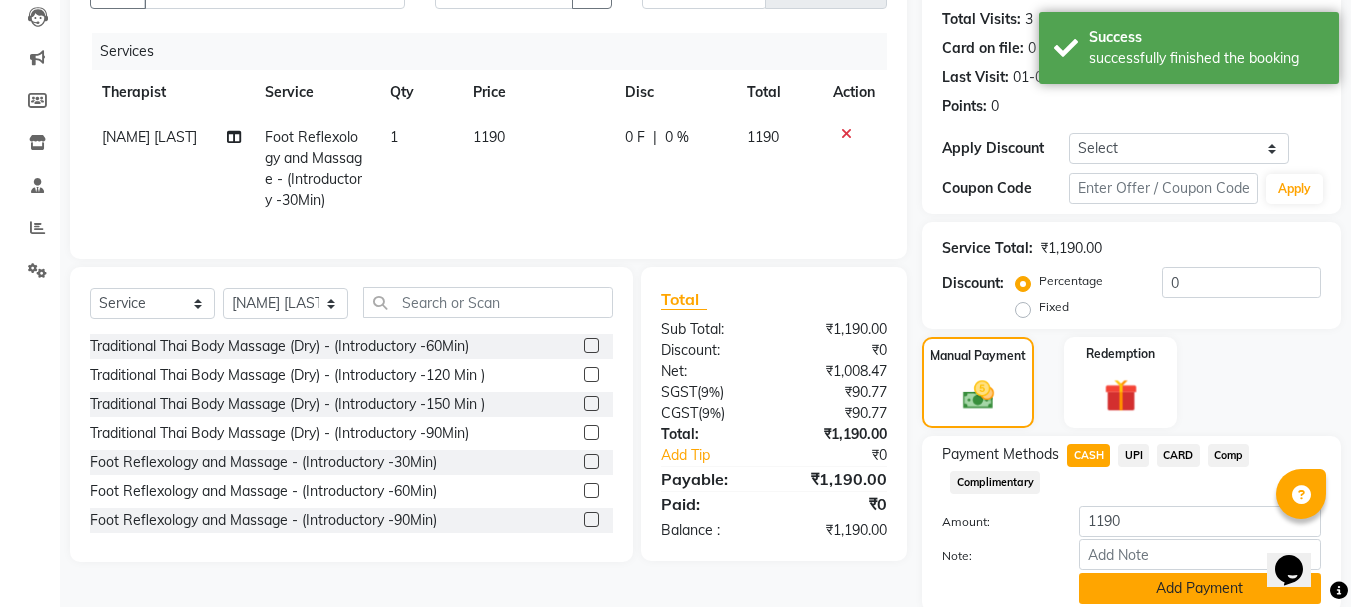 scroll, scrollTop: 291, scrollLeft: 0, axis: vertical 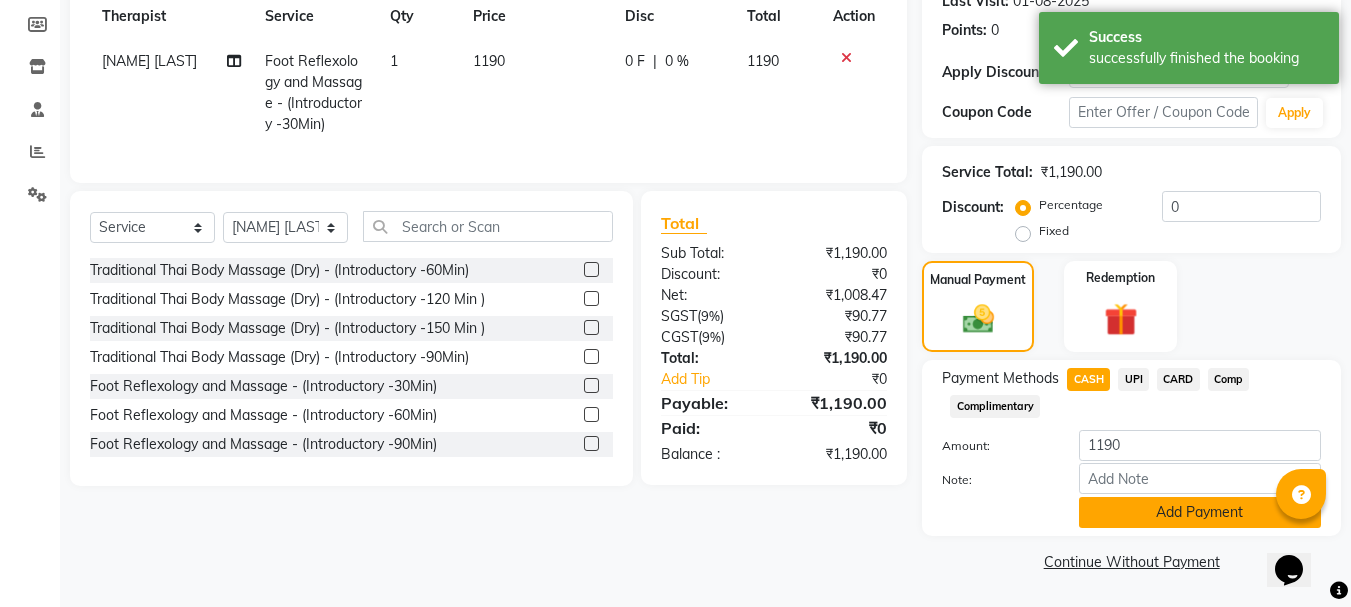 drag, startPoint x: 1129, startPoint y: 518, endPoint x: 1152, endPoint y: 519, distance: 23.021729 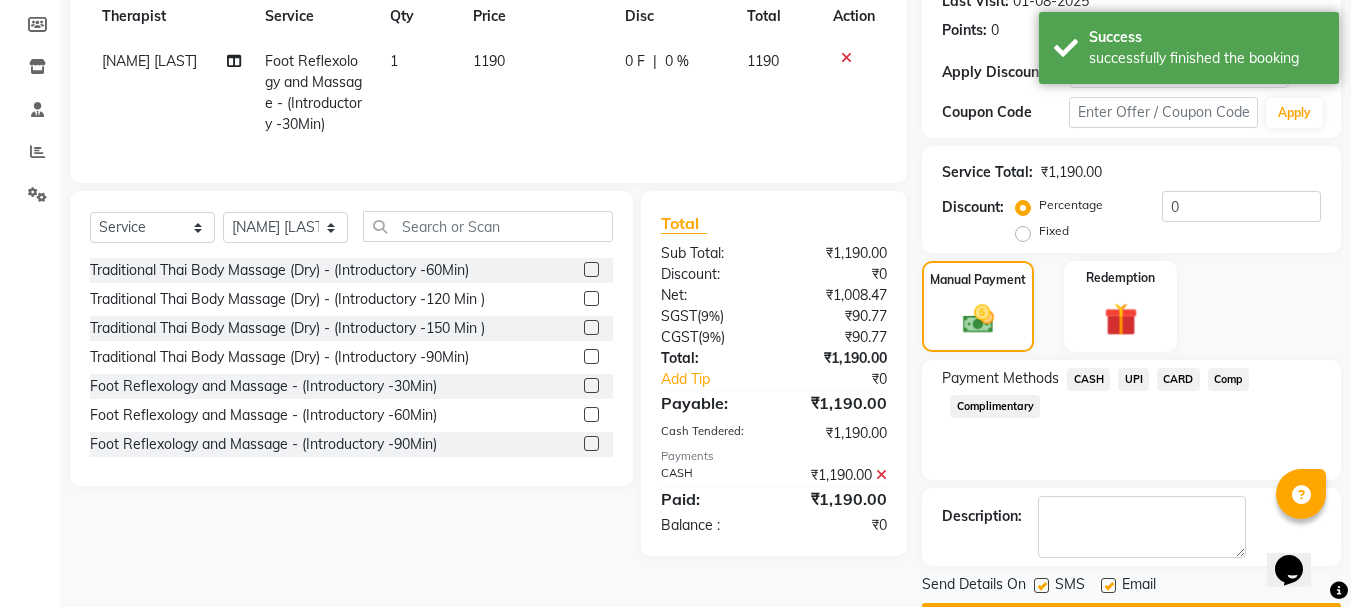 scroll, scrollTop: 348, scrollLeft: 0, axis: vertical 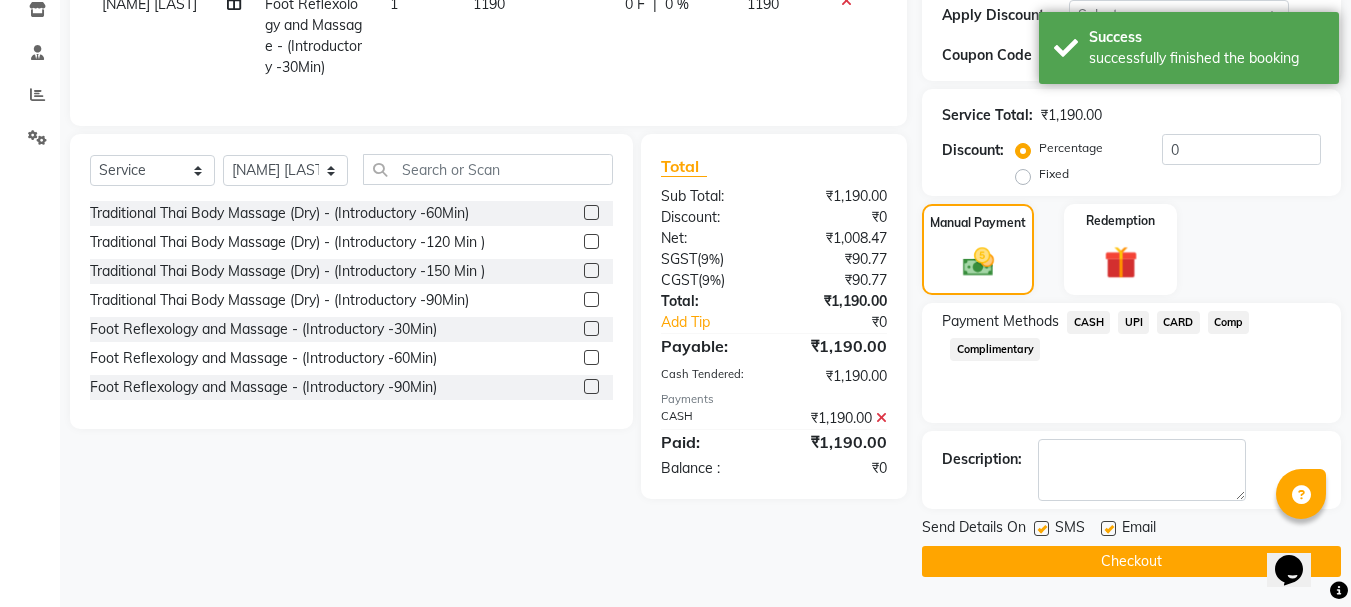 click 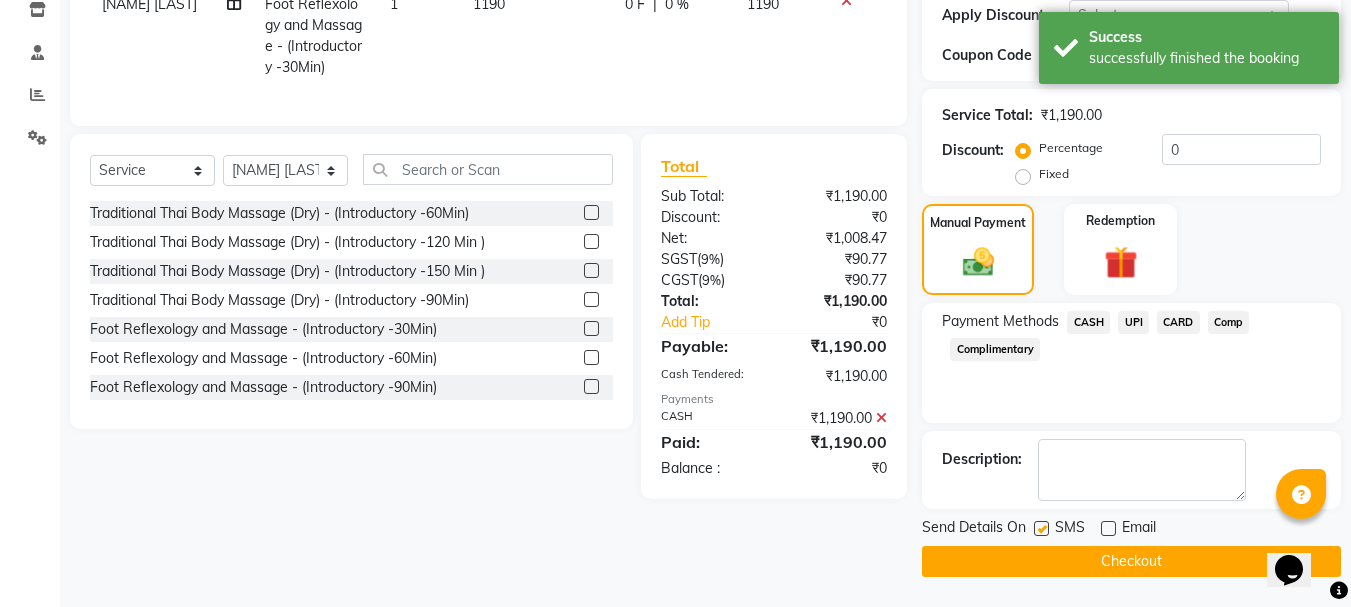 click on "Checkout" 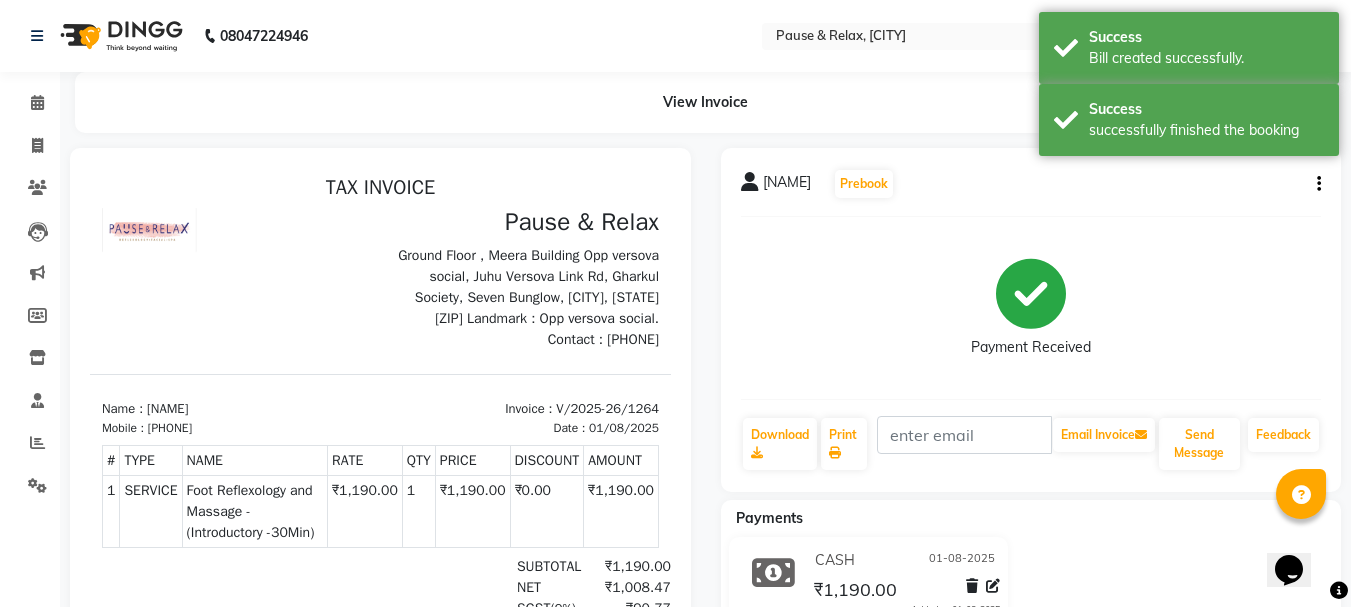 scroll, scrollTop: 0, scrollLeft: 0, axis: both 